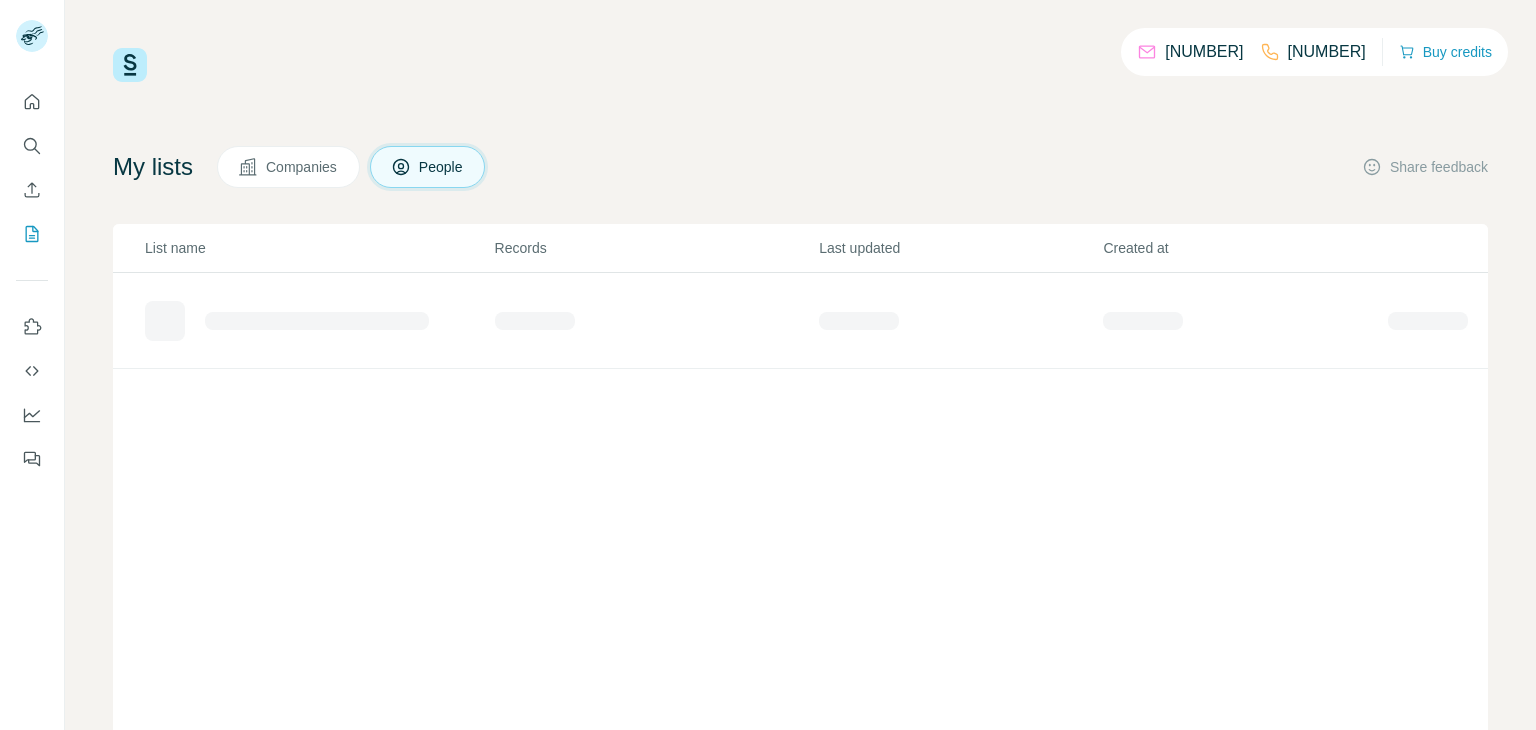 scroll, scrollTop: 0, scrollLeft: 0, axis: both 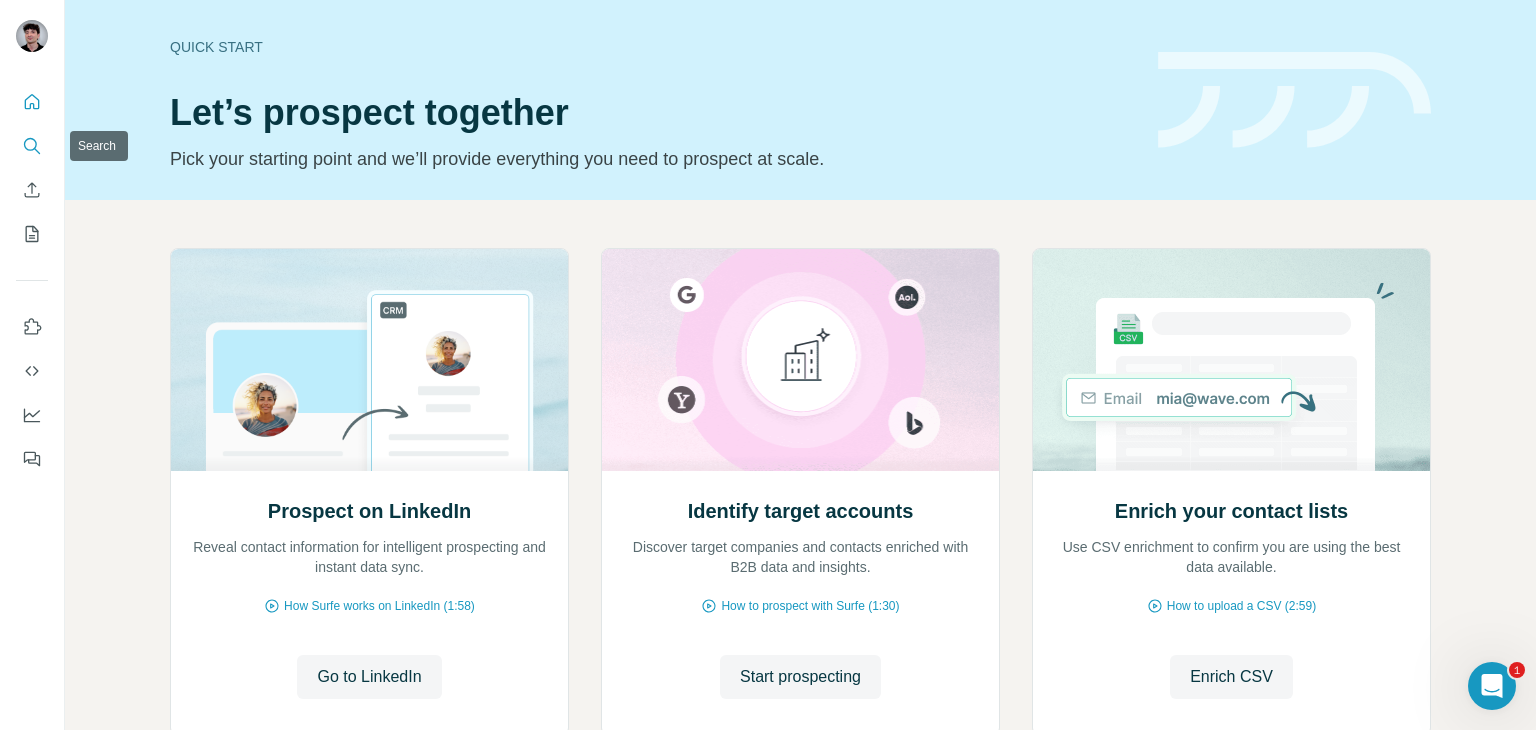 click 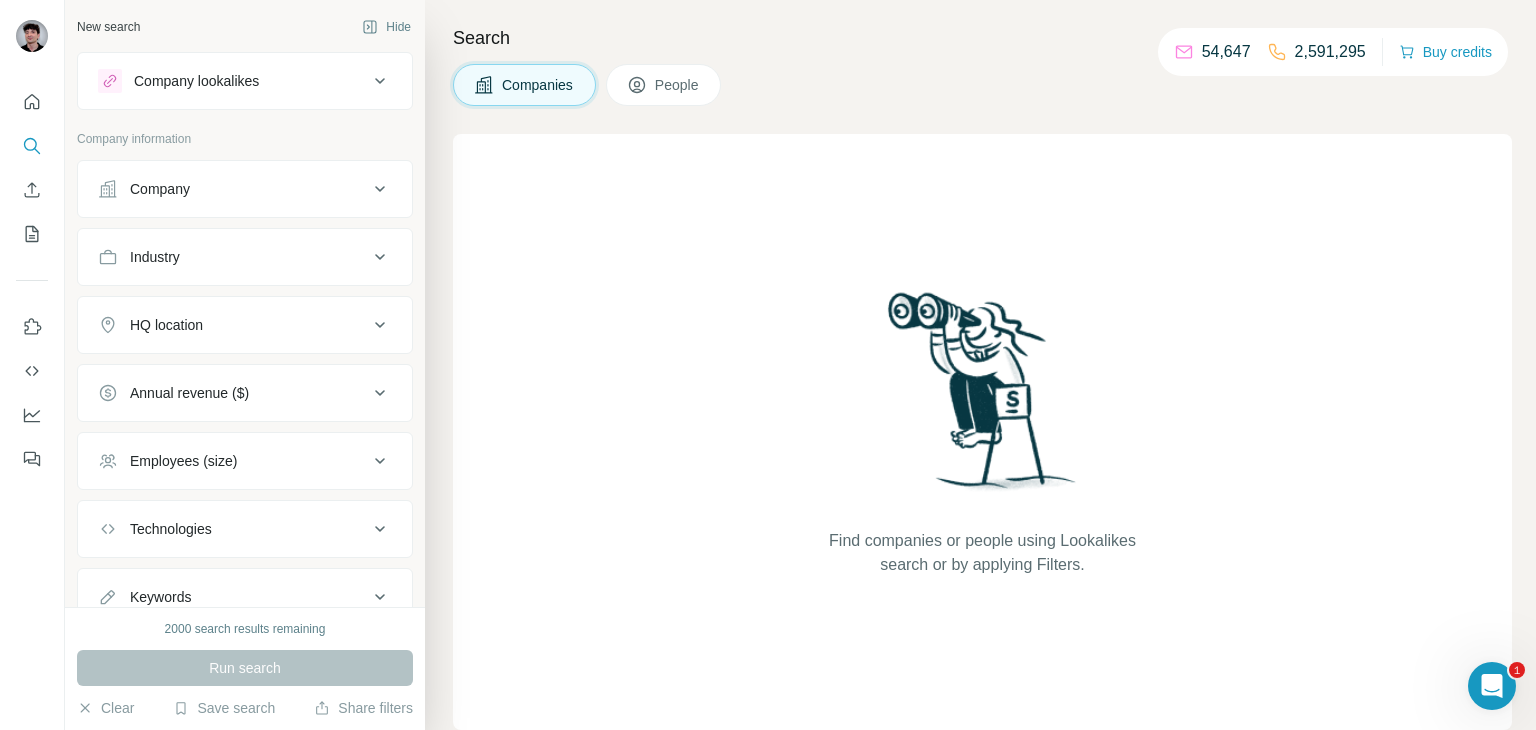 click 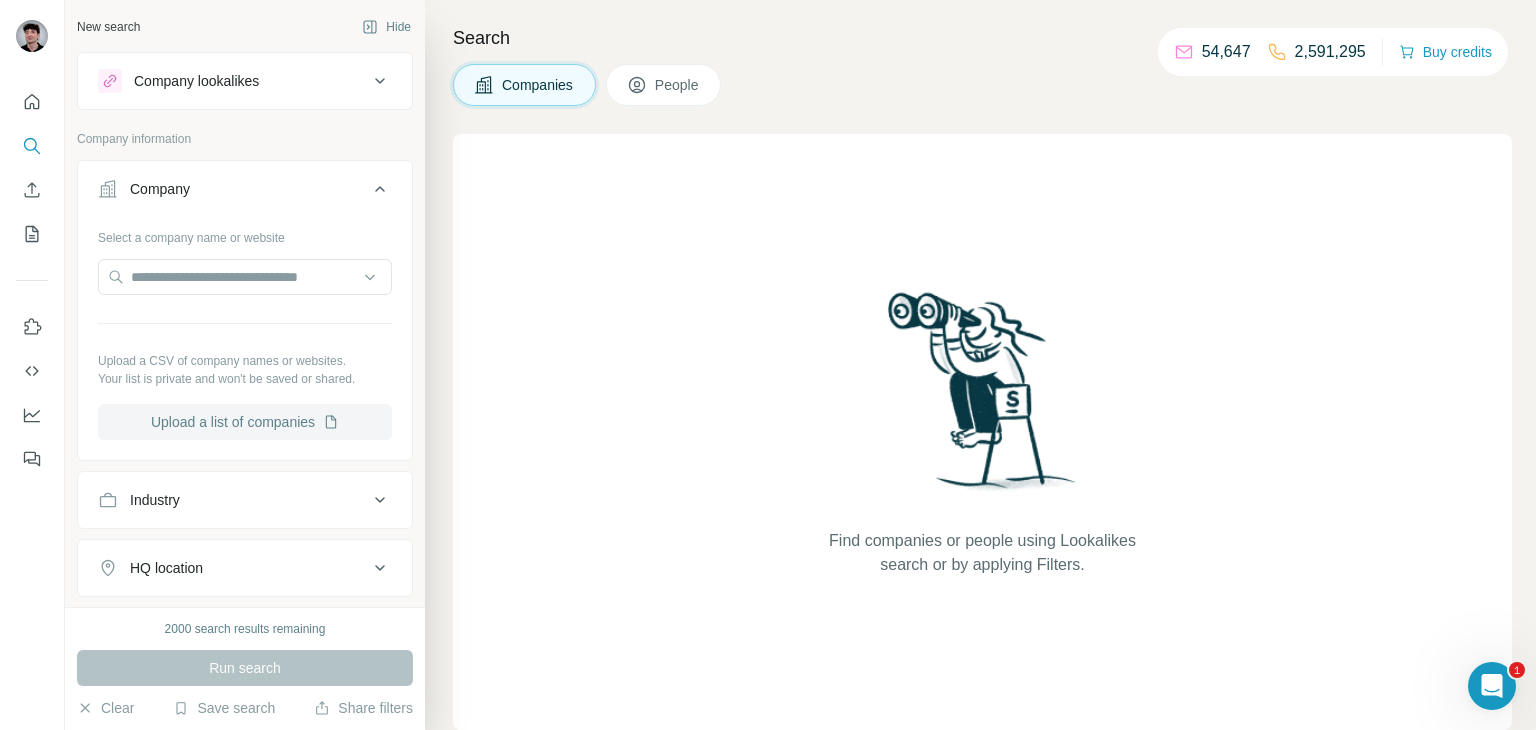 click on "Upload a list of companies" at bounding box center (245, 422) 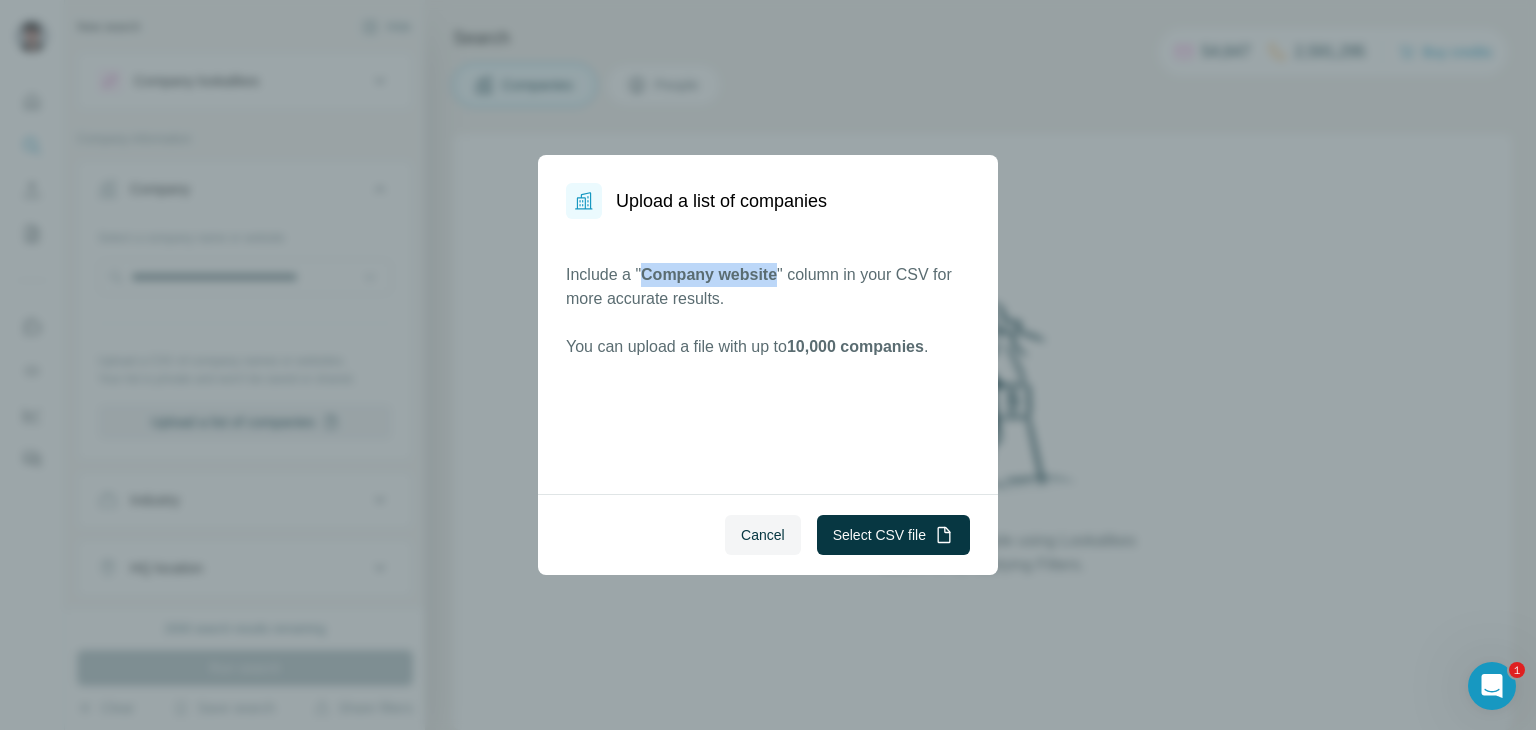 drag, startPoint x: 646, startPoint y: 274, endPoint x: 784, endPoint y: 282, distance: 138.23169 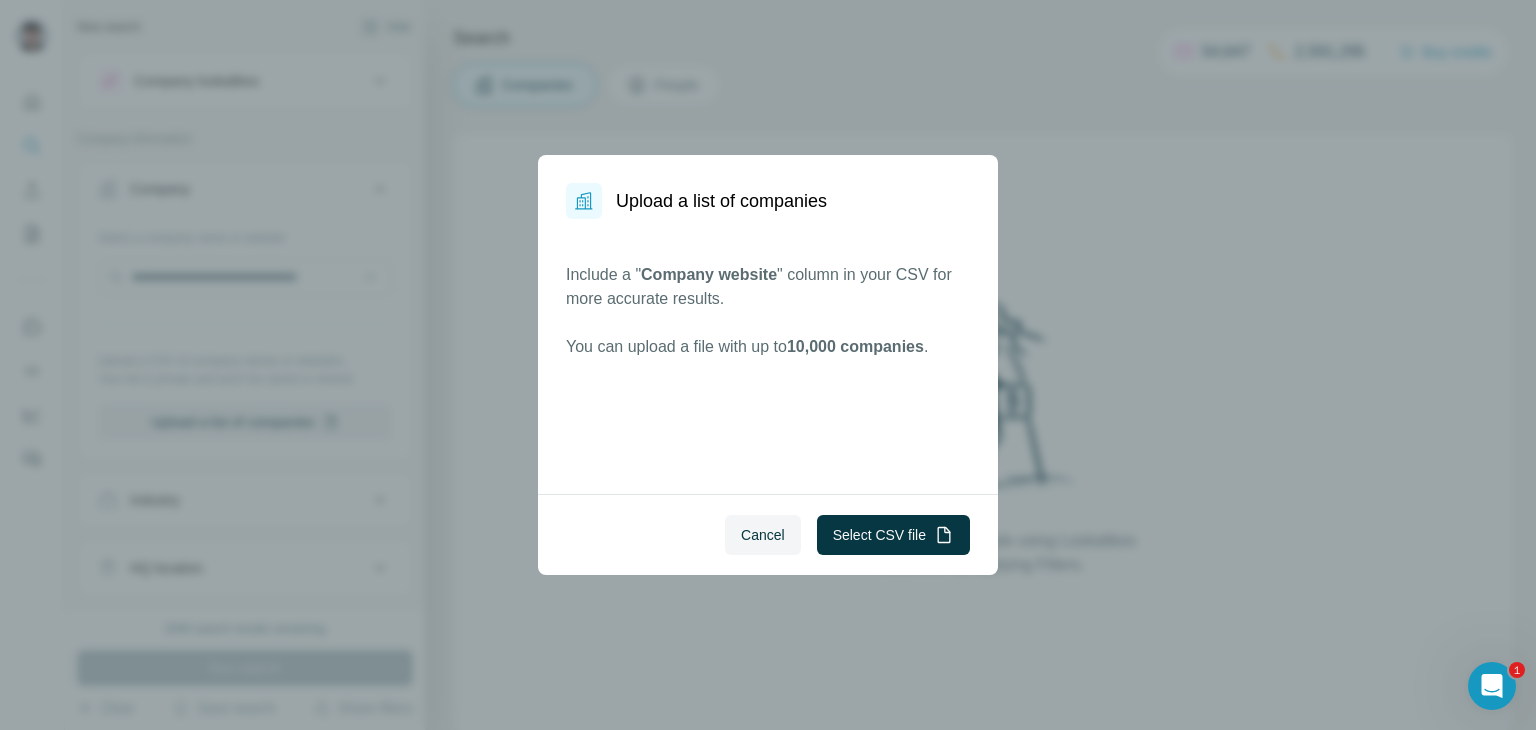 click on "Include a " Company website " column in your CSV for more accurate results. You can upload a file with up to 10,000 companies." at bounding box center [768, 356] 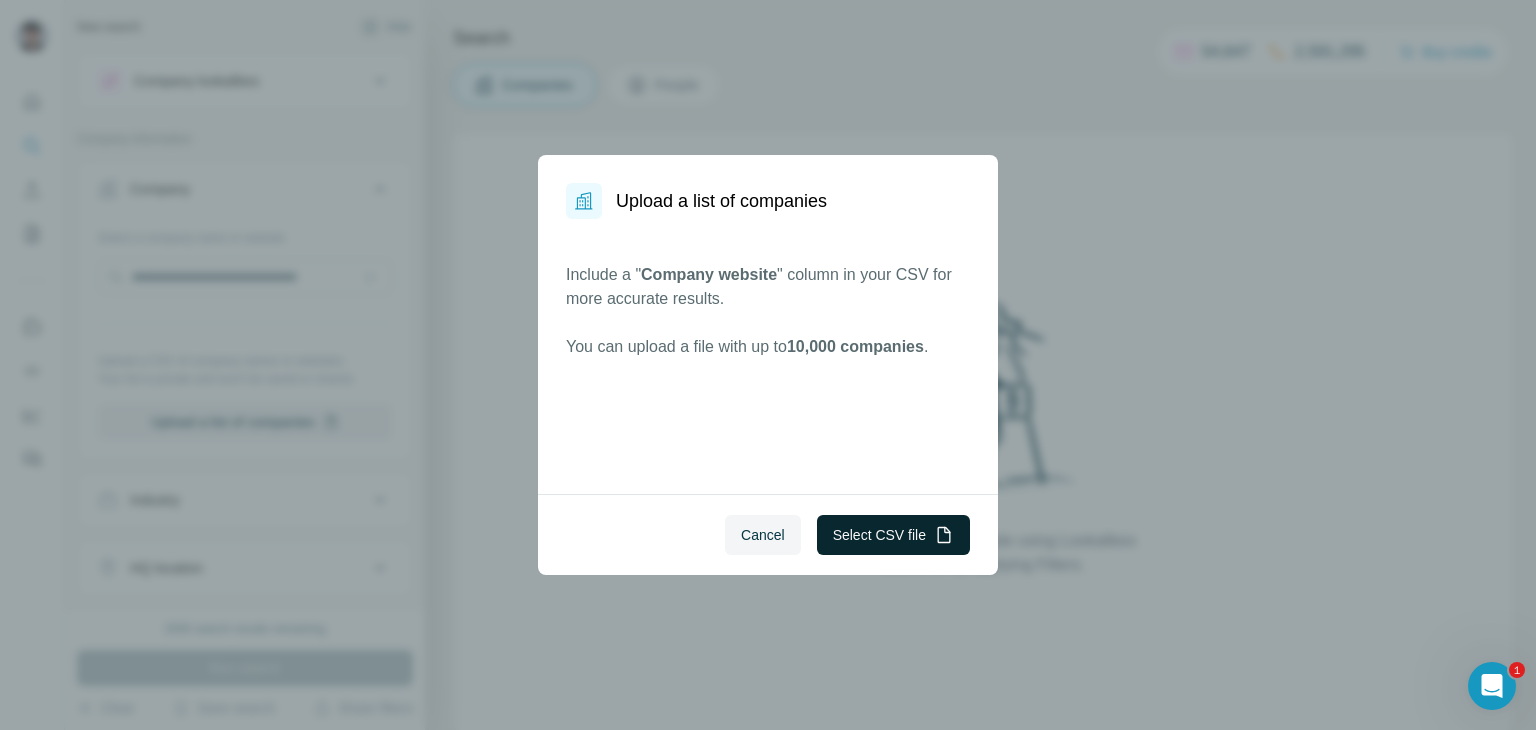 click on "Select CSV file" at bounding box center (893, 535) 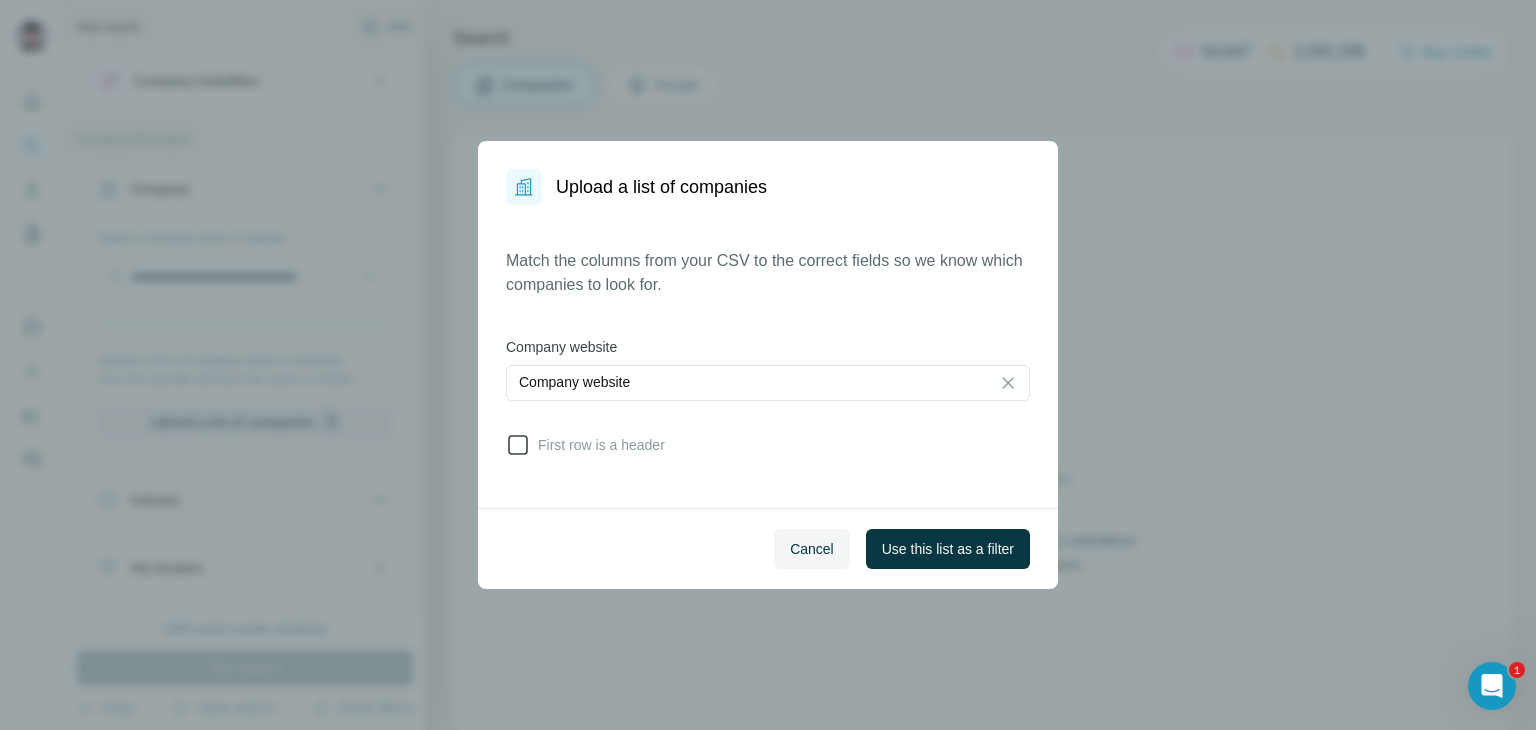 click on "First row is a header" at bounding box center [597, 445] 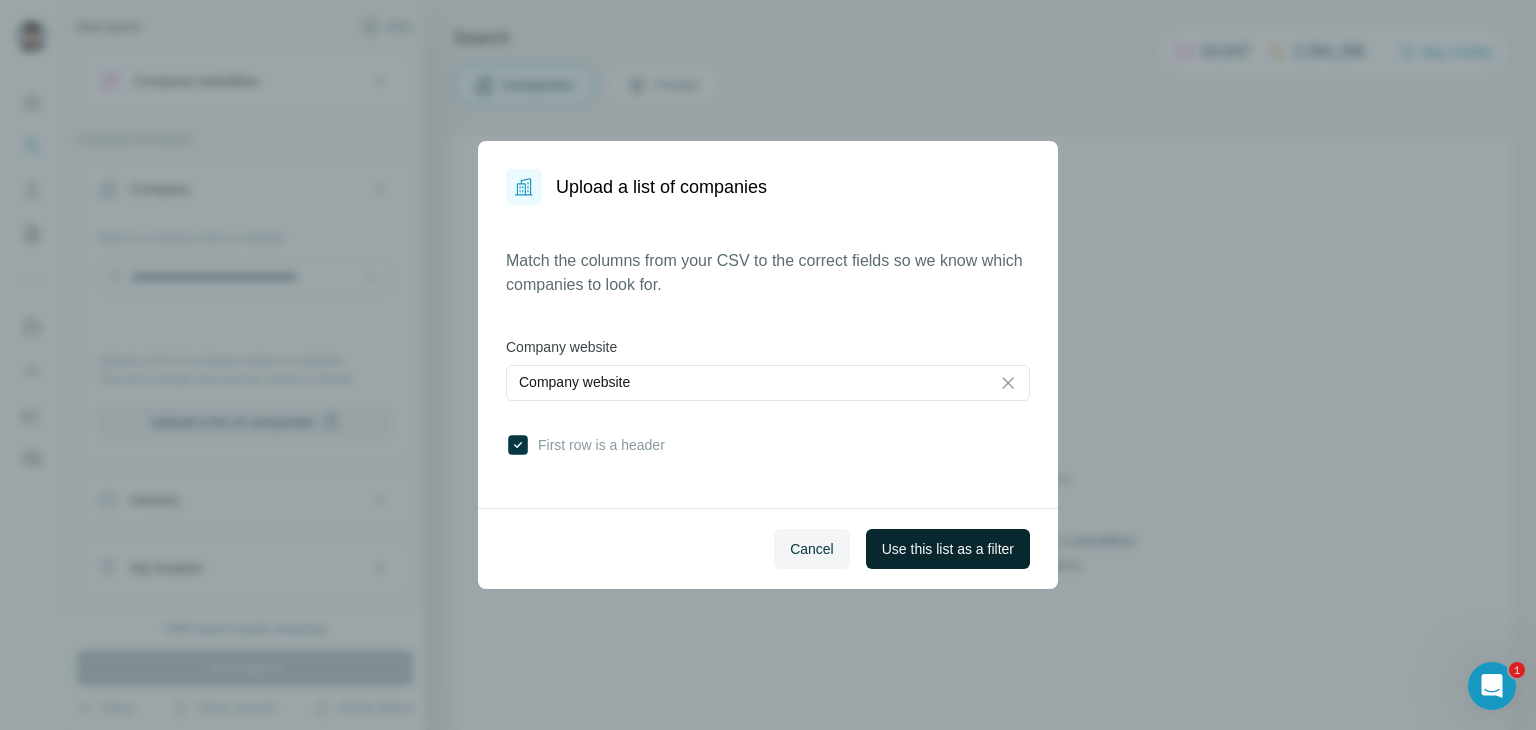 click on "Use this list as a filter" at bounding box center [948, 549] 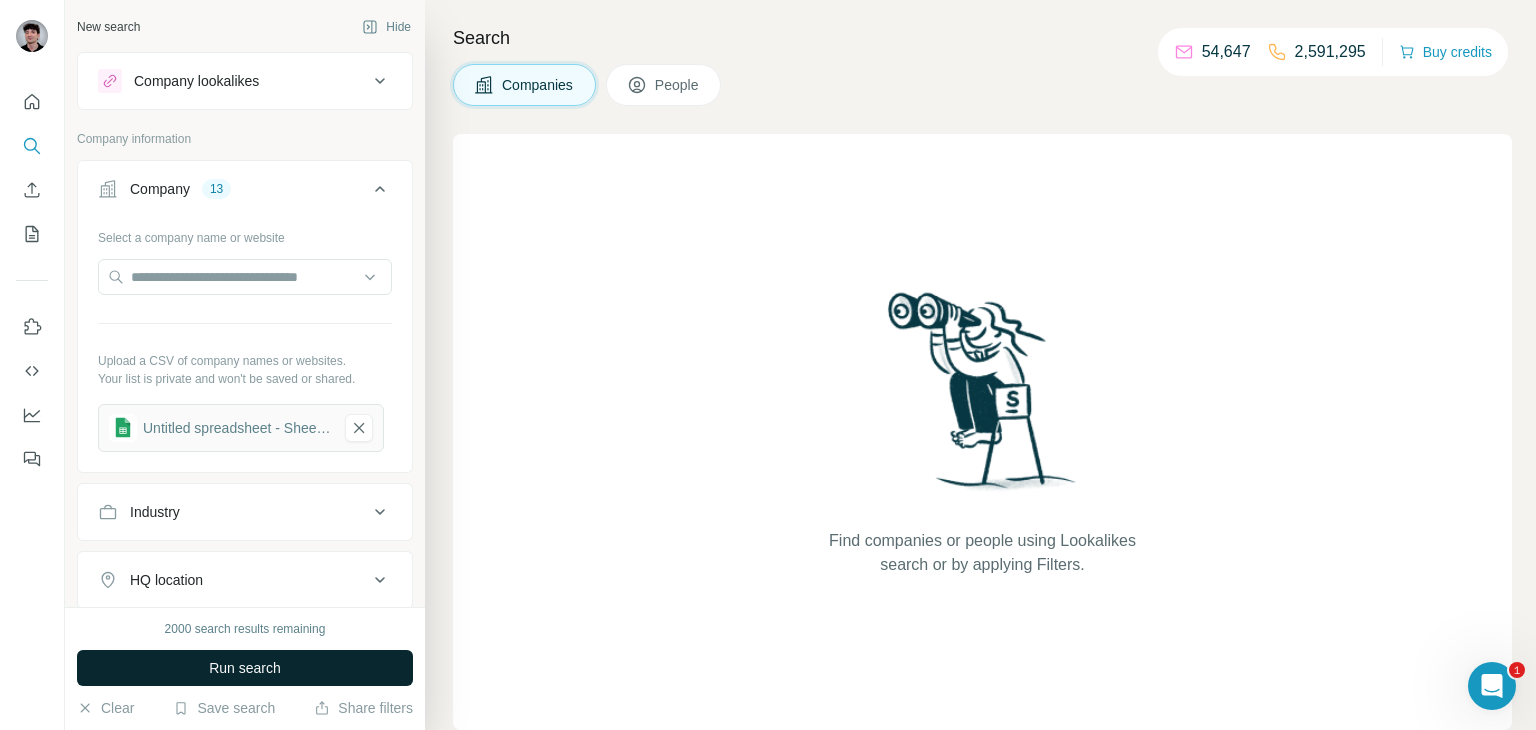 click on "Run search" at bounding box center (245, 668) 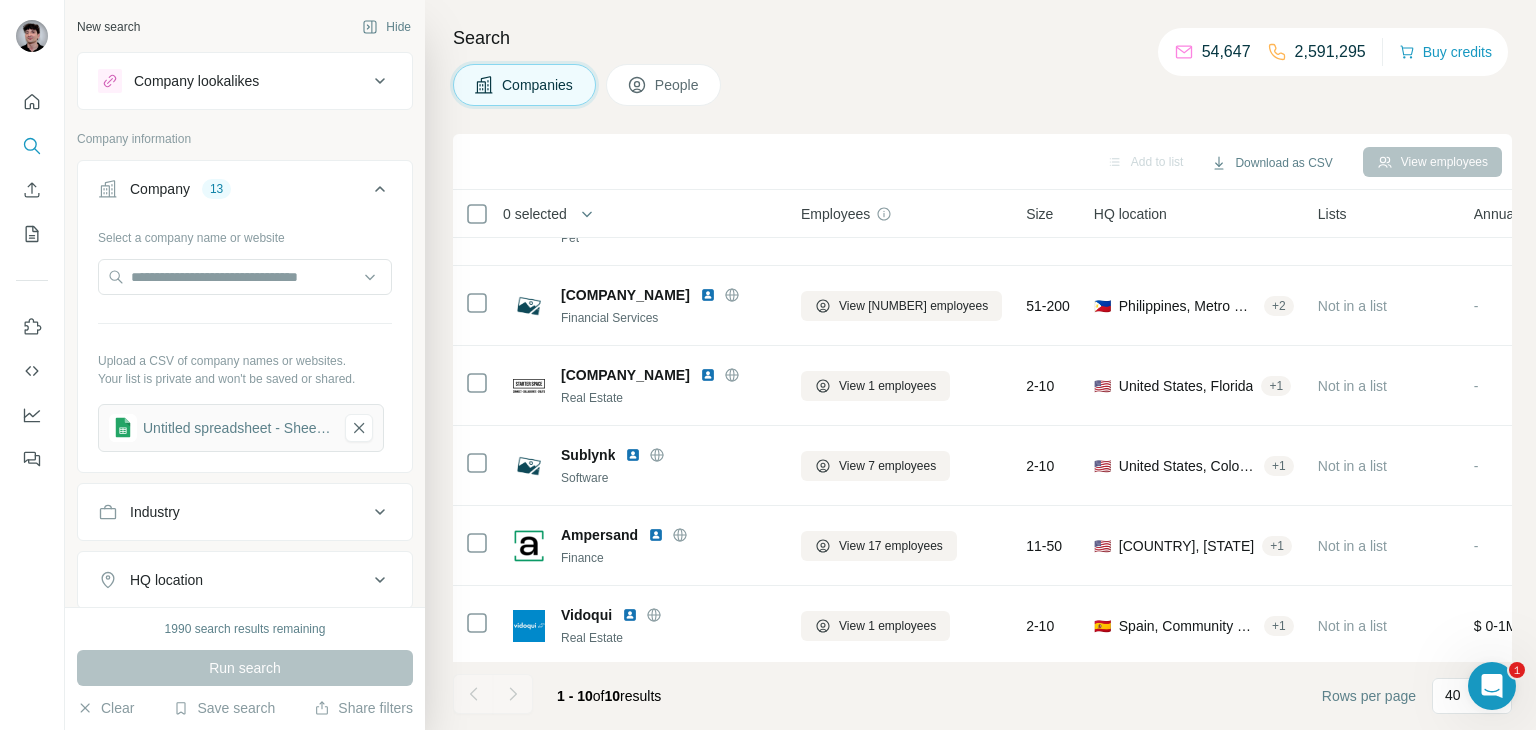 scroll, scrollTop: 0, scrollLeft: 0, axis: both 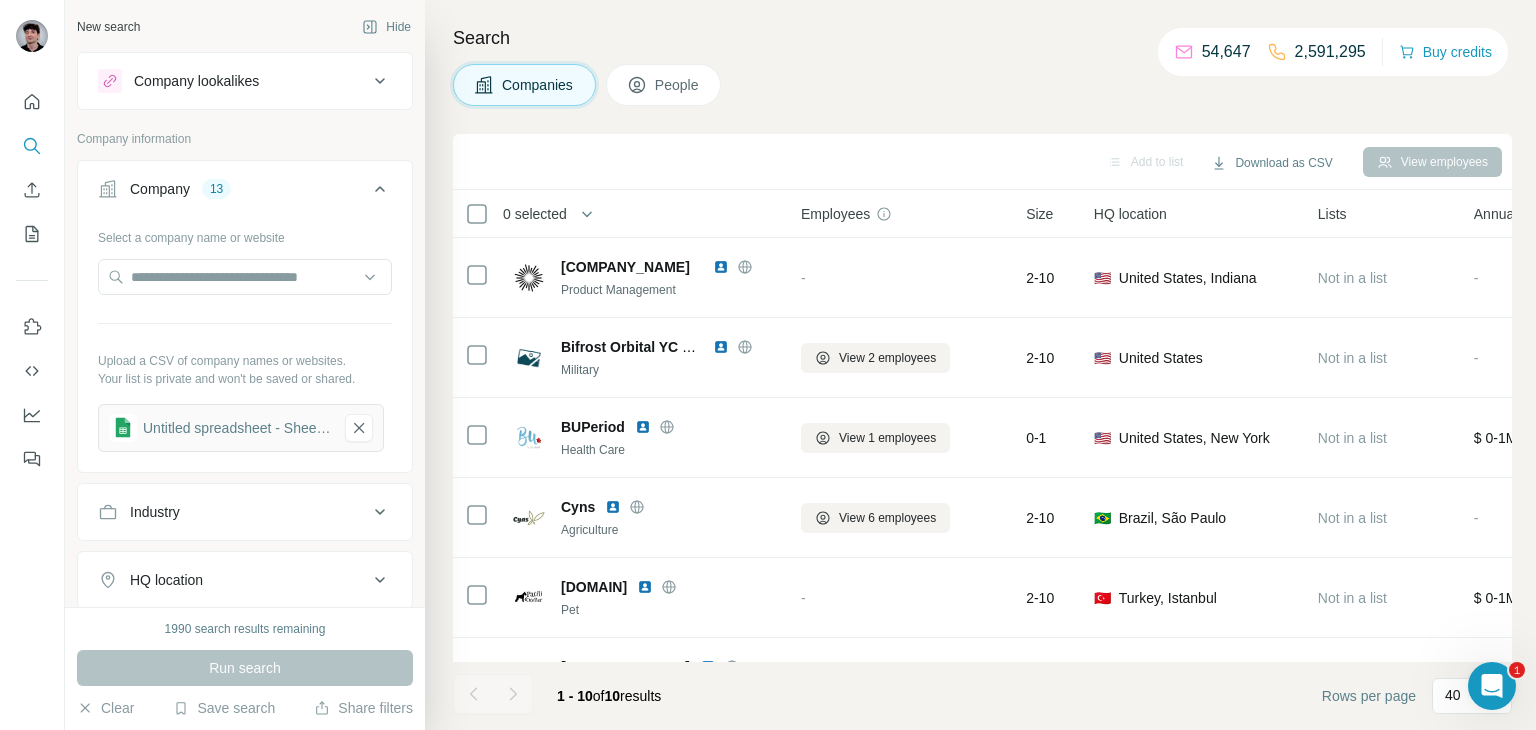 click on "People" at bounding box center [678, 85] 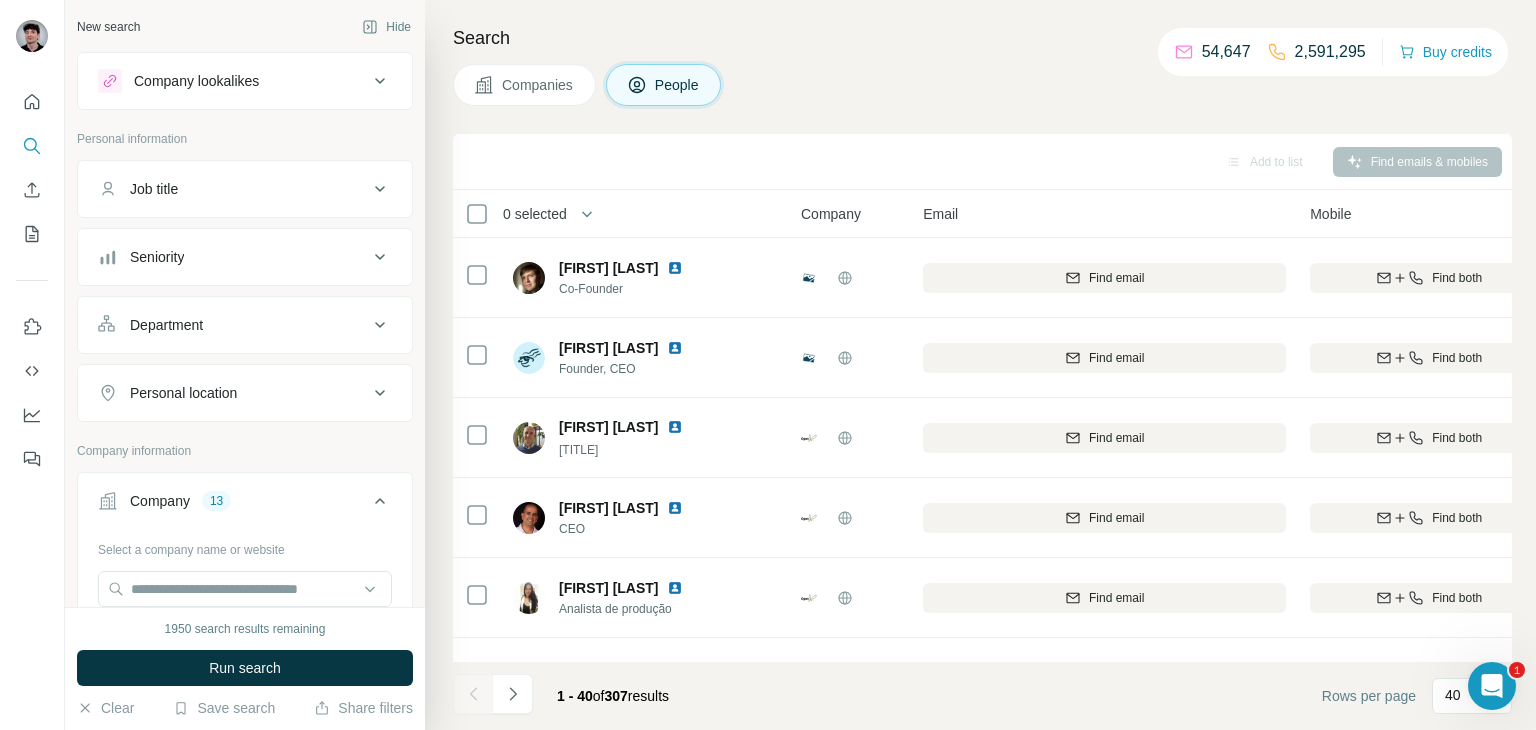 click 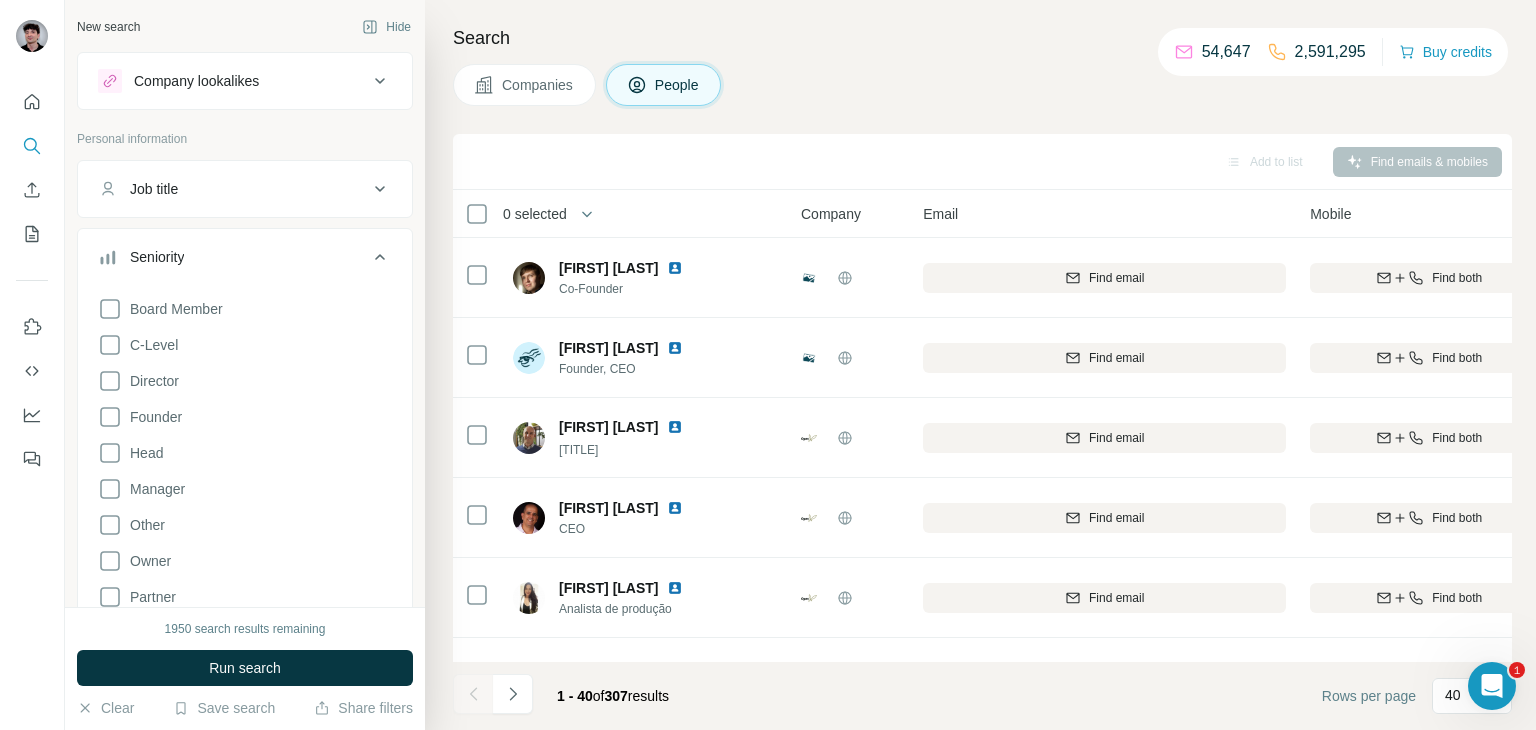 click 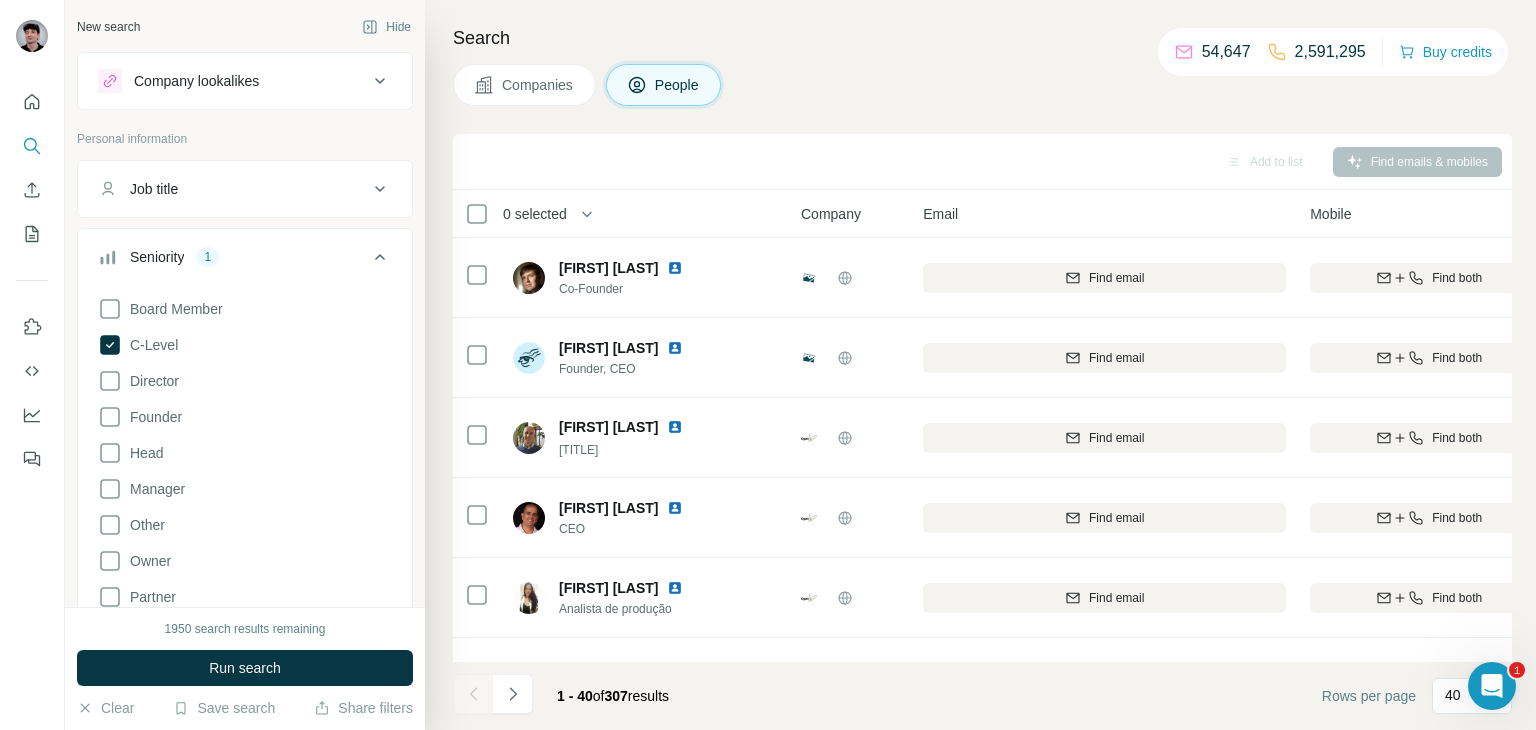 click 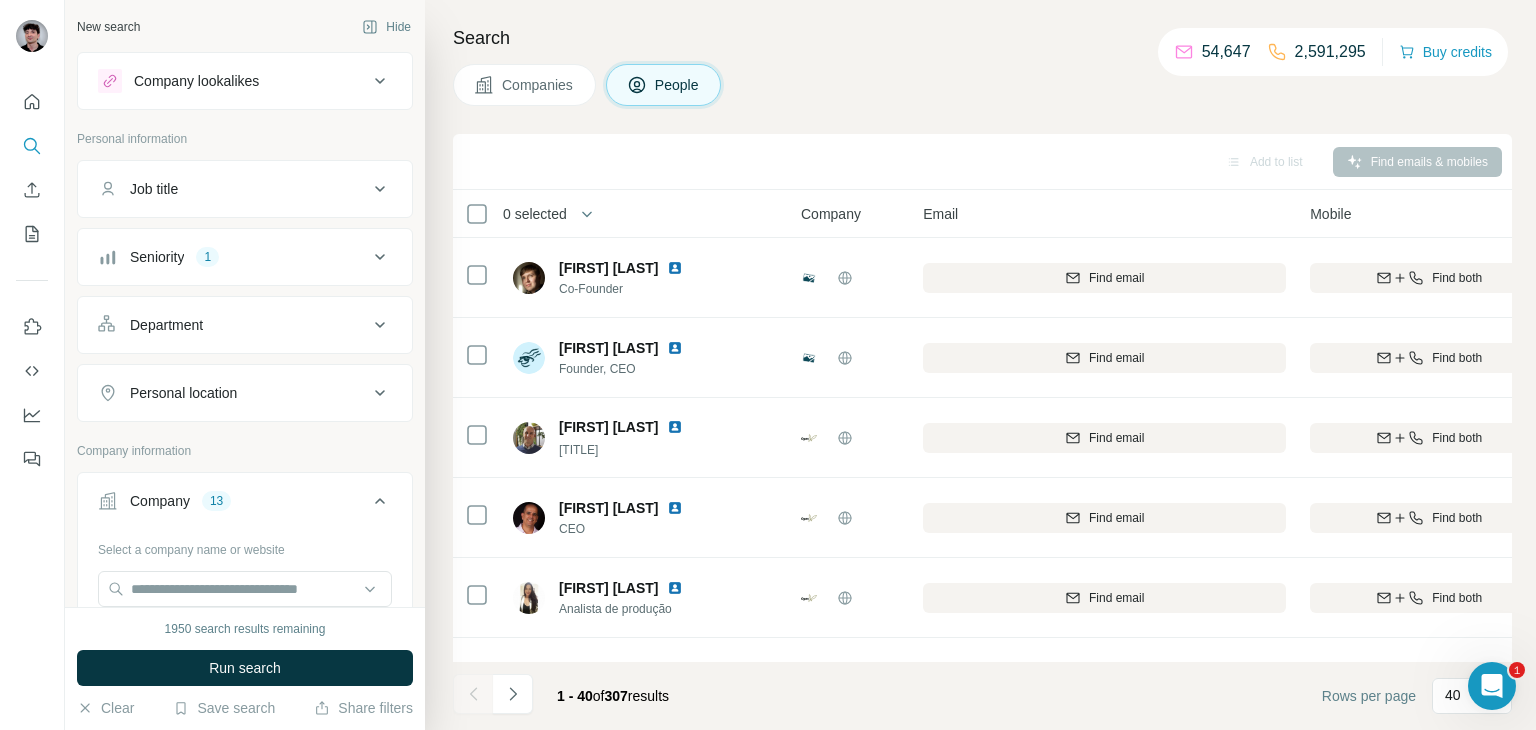 drag, startPoint x: 292, startPoint y: 660, endPoint x: 303, endPoint y: 659, distance: 11.045361 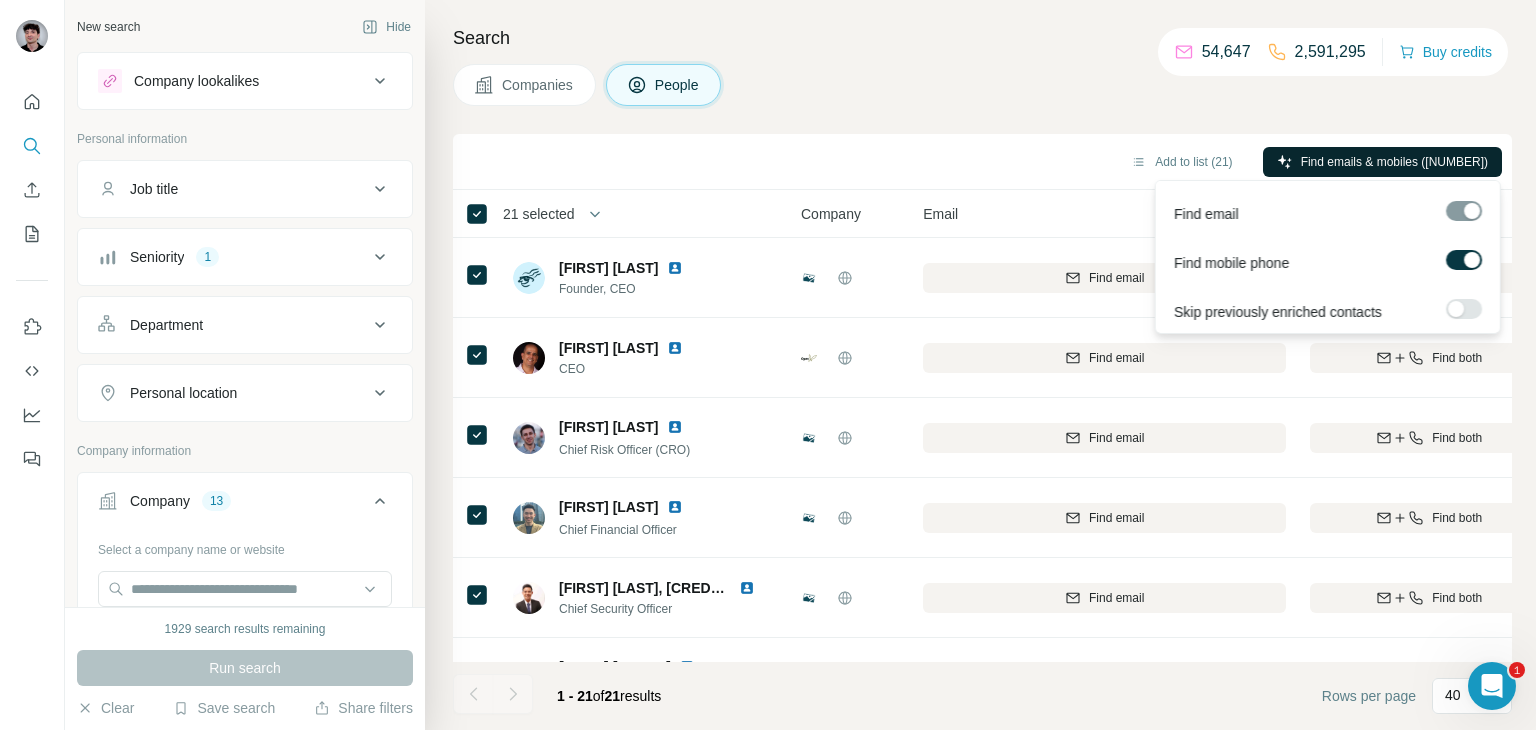 click on "Find emails & mobiles ([NUMBER])" at bounding box center (1394, 162) 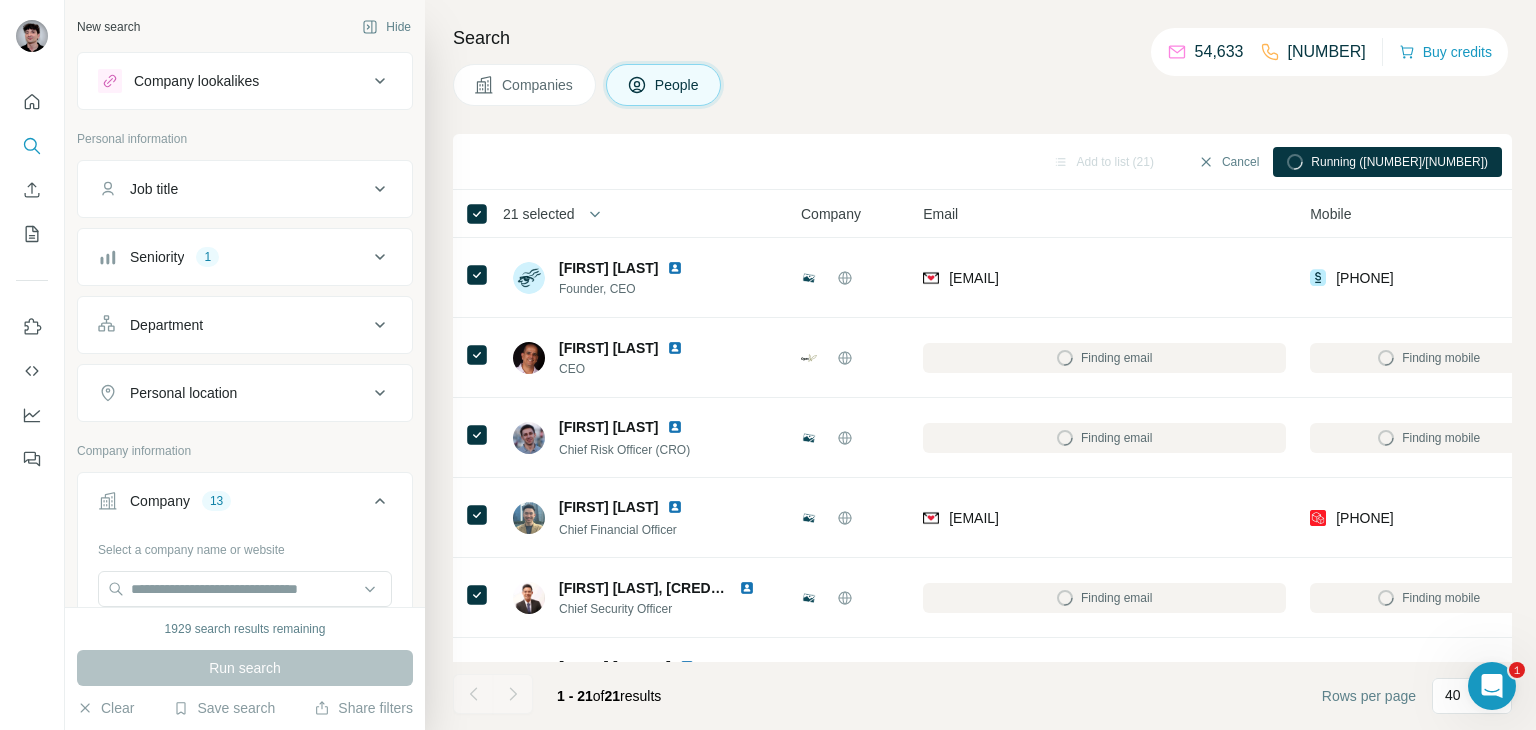 click on "Companies" at bounding box center [538, 85] 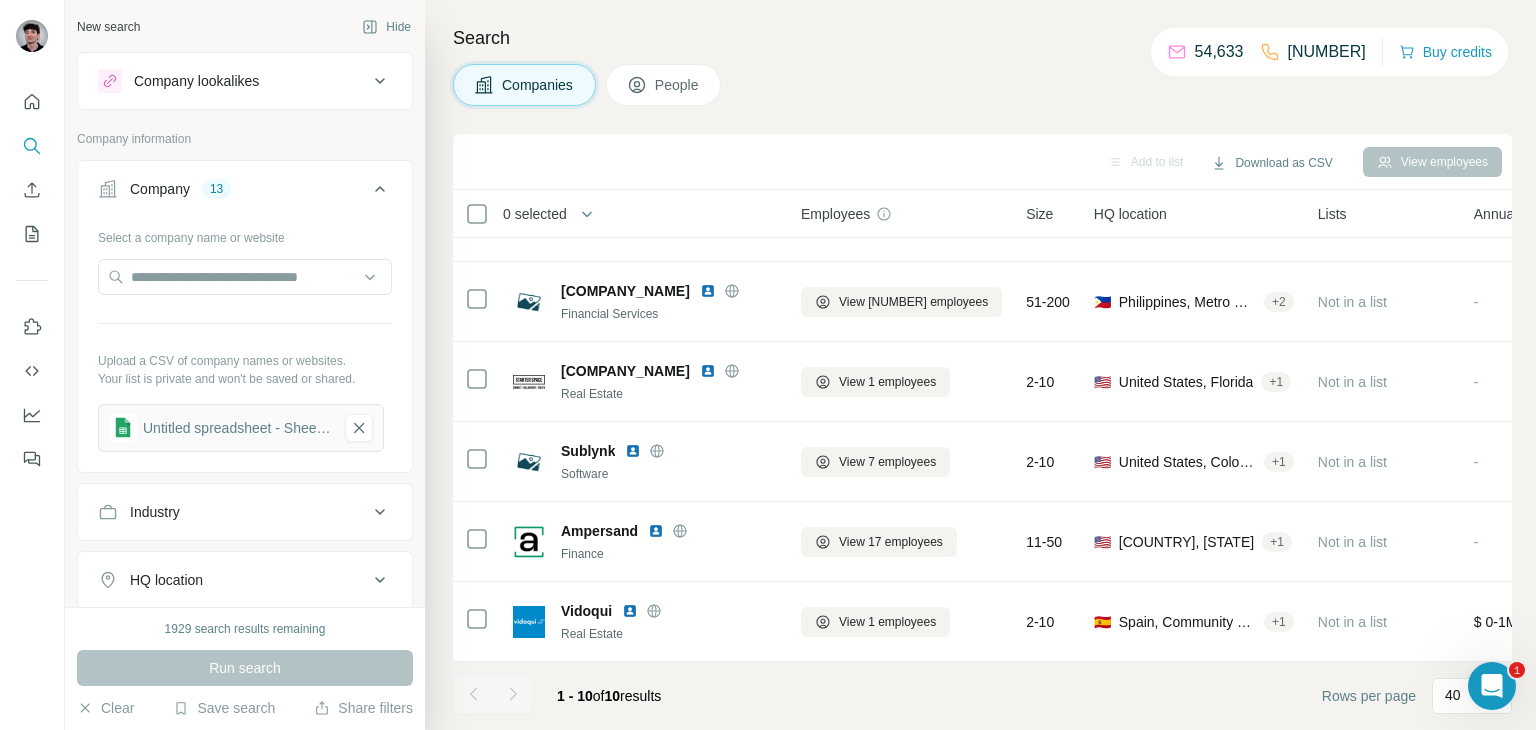 scroll, scrollTop: 0, scrollLeft: 0, axis: both 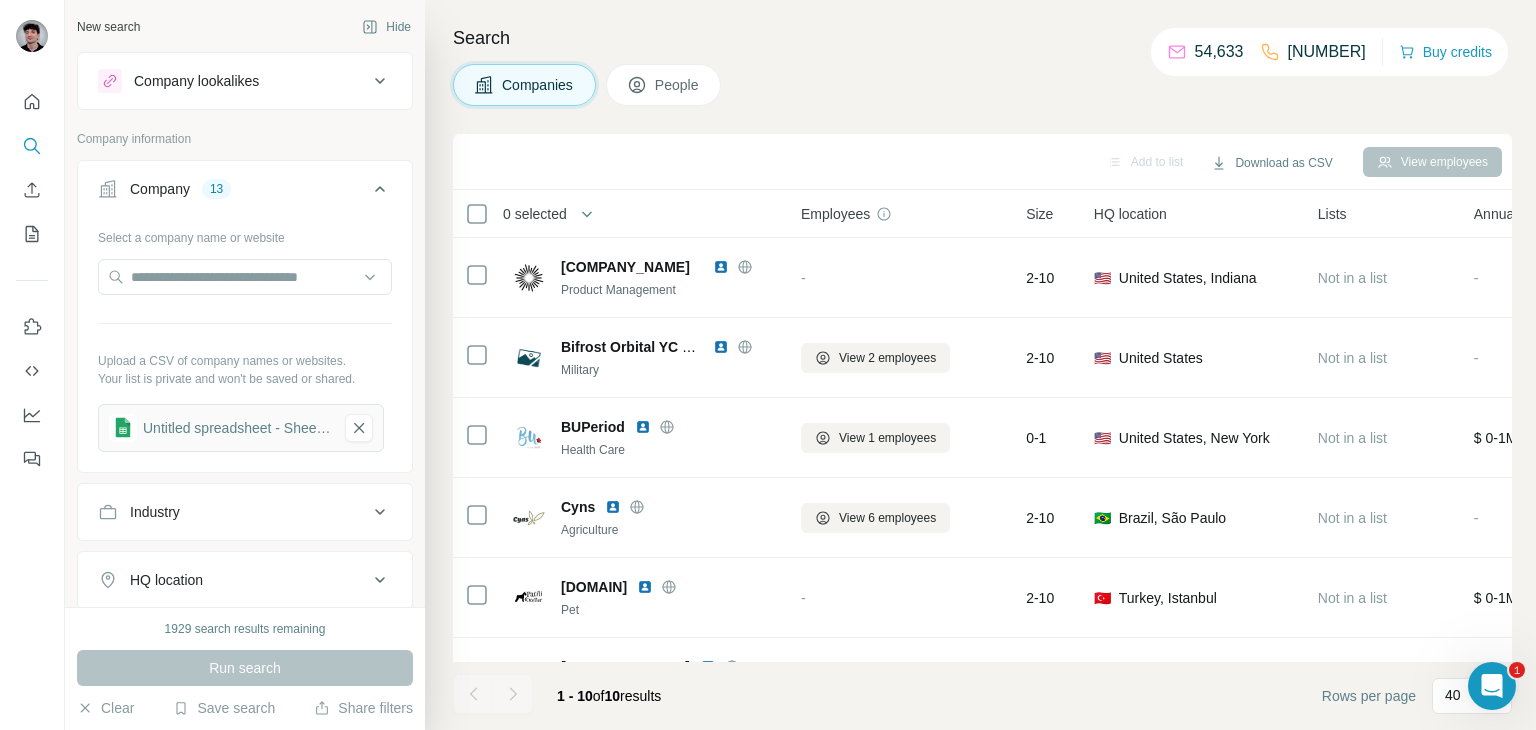 click on "People" at bounding box center [664, 85] 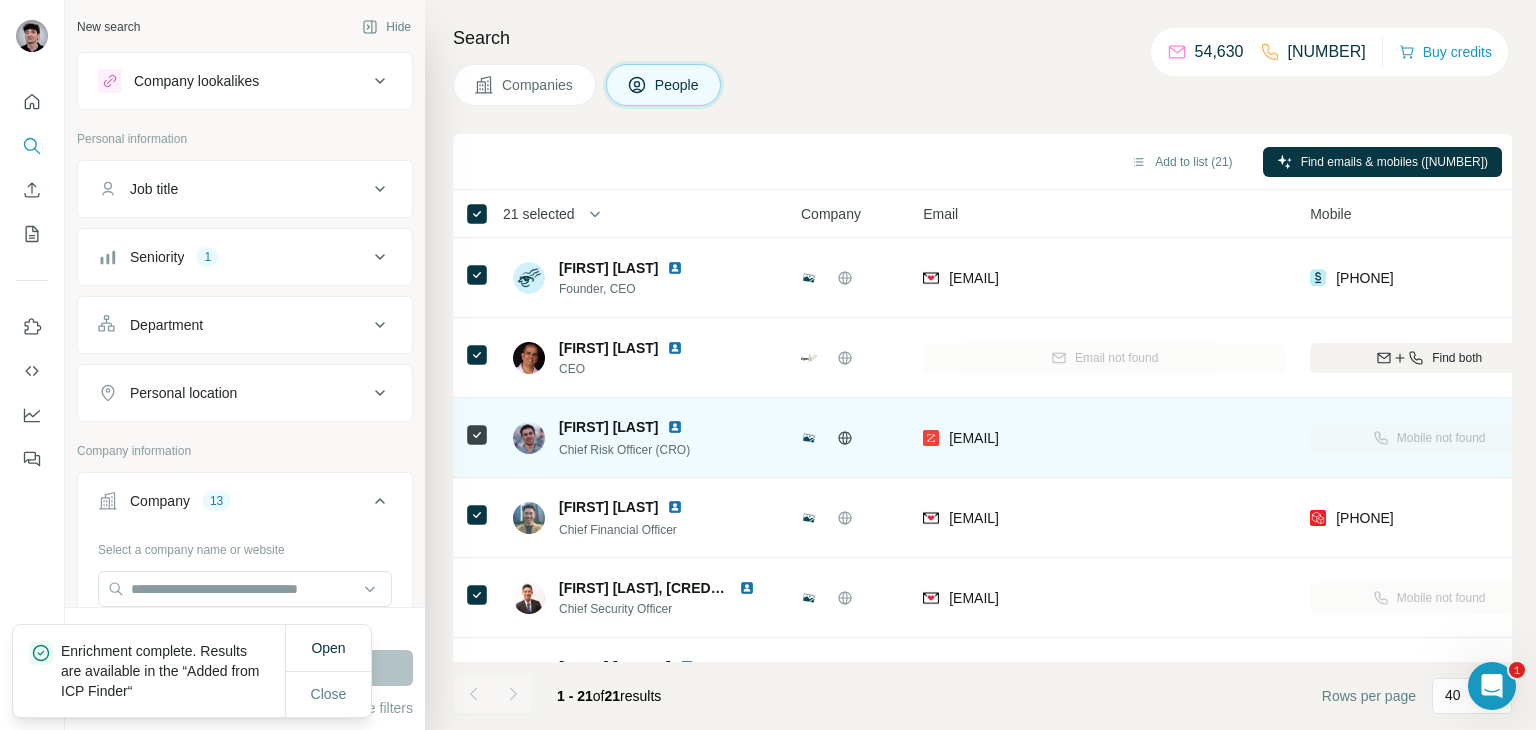 scroll, scrollTop: 0, scrollLeft: 0, axis: both 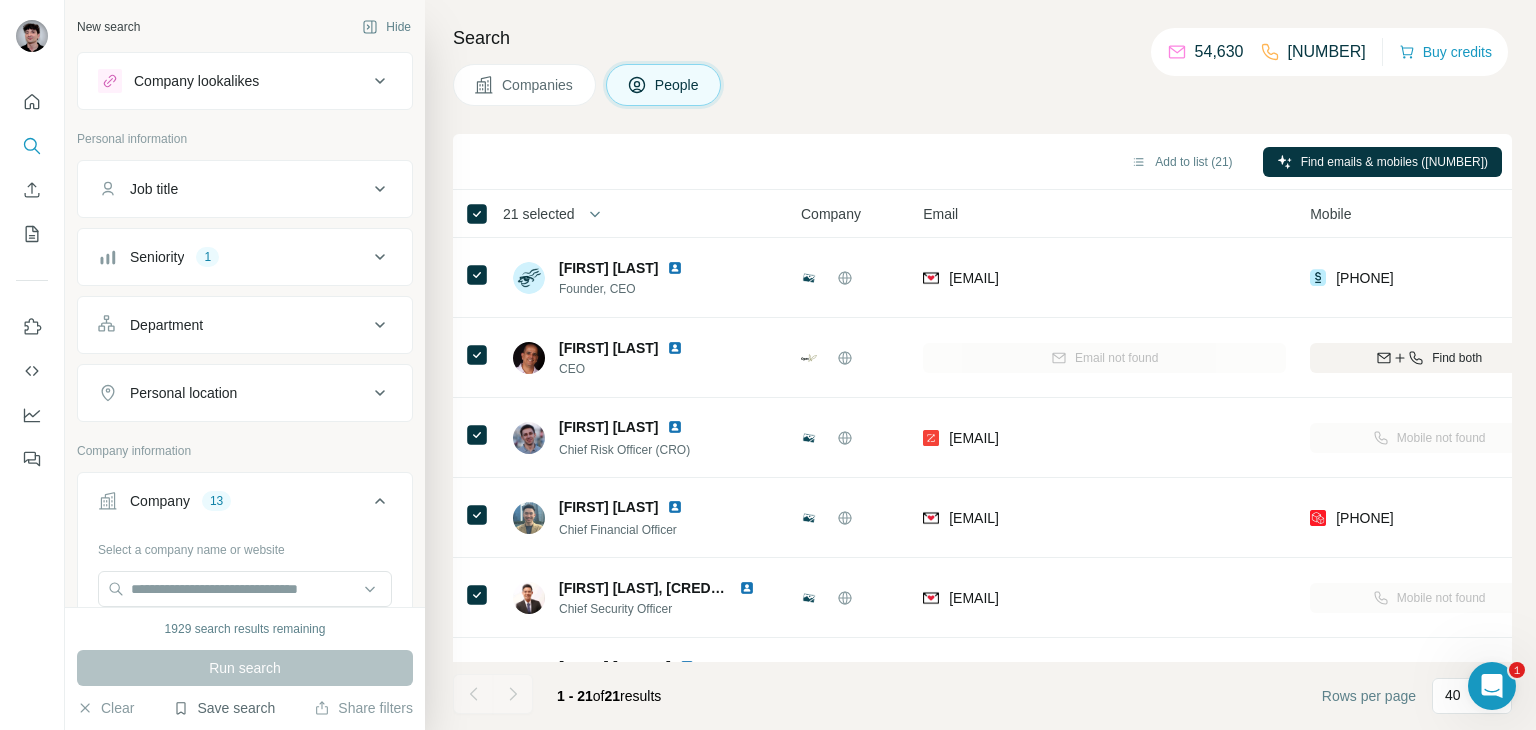 click on "Save search" at bounding box center (224, 708) 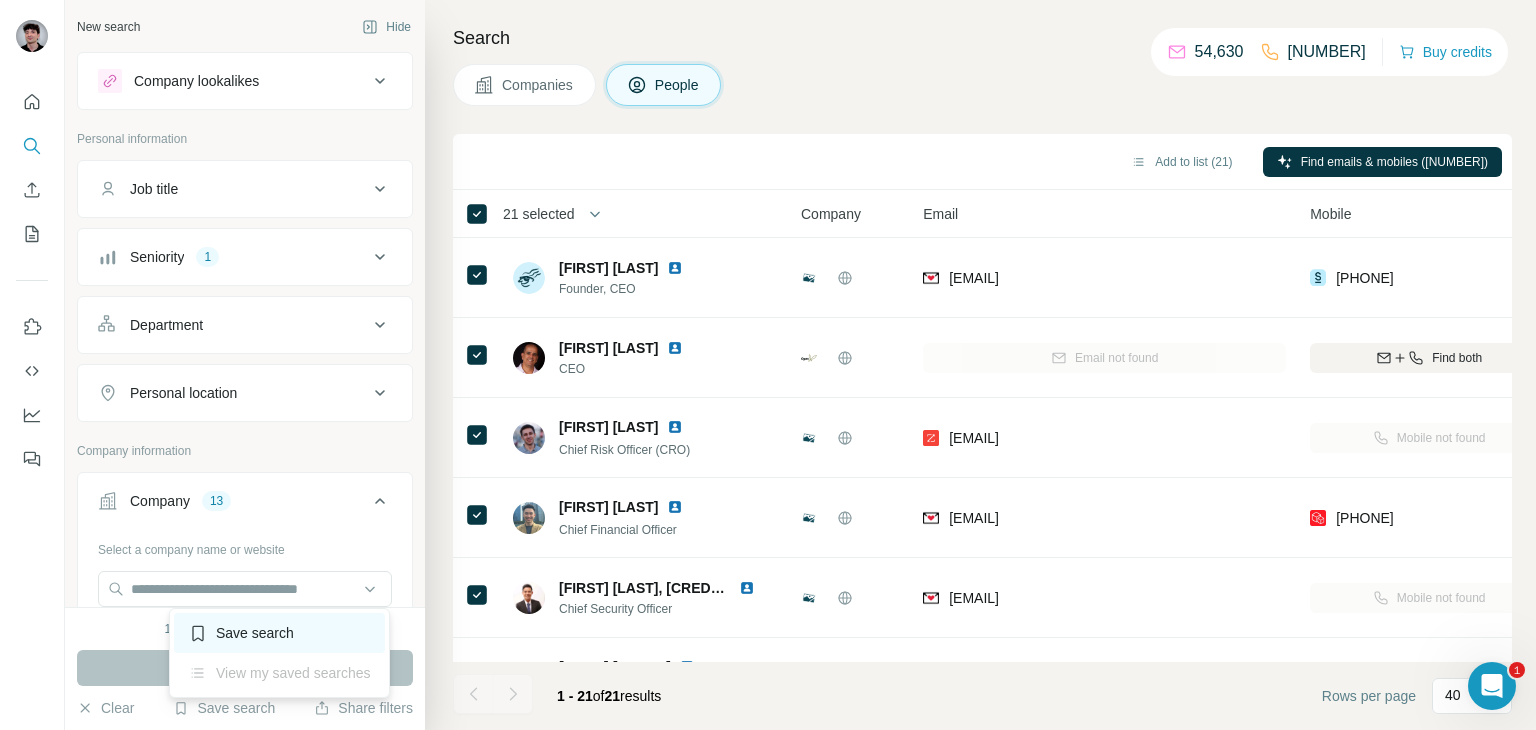 click on "Save search" at bounding box center [279, 633] 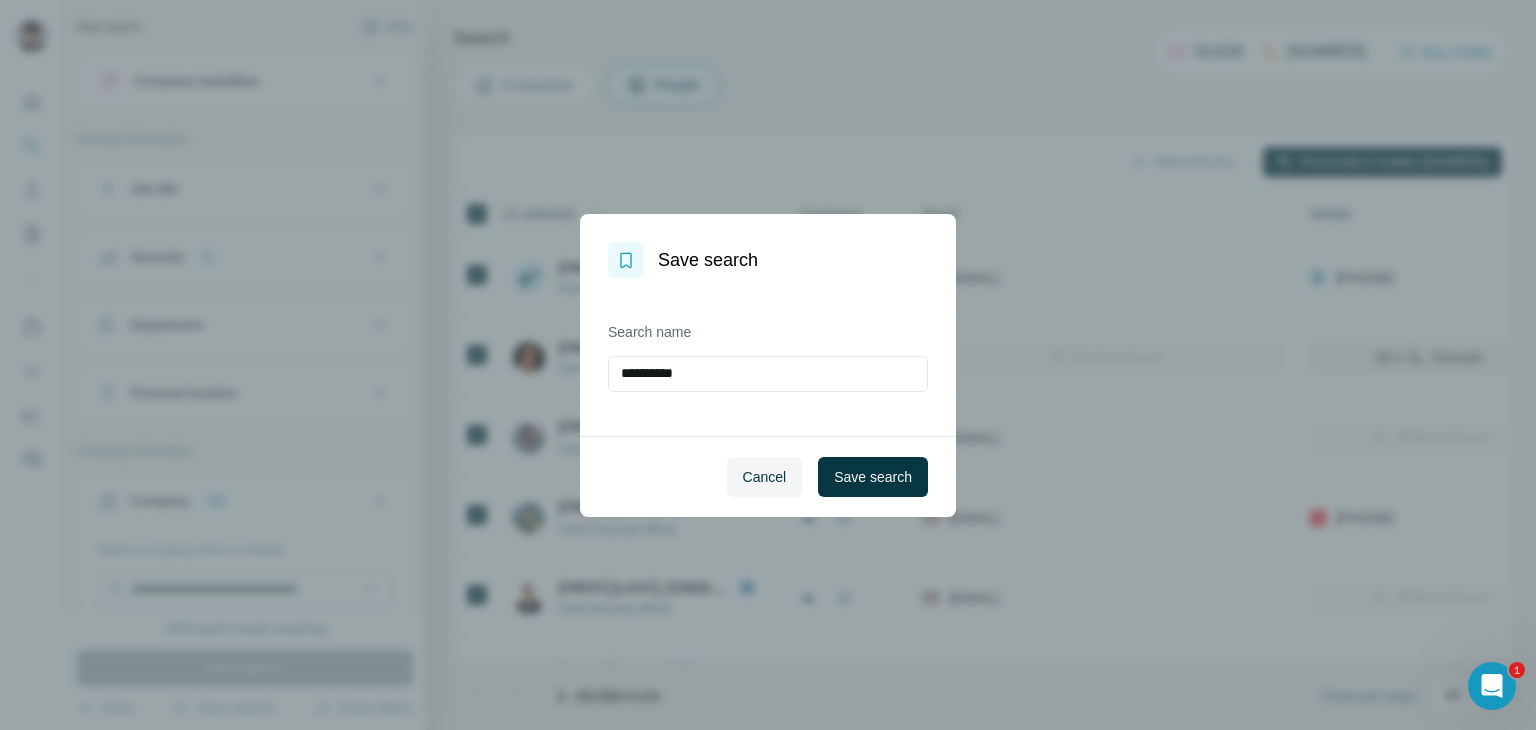 drag, startPoint x: 737, startPoint y: 376, endPoint x: 348, endPoint y: 353, distance: 389.67935 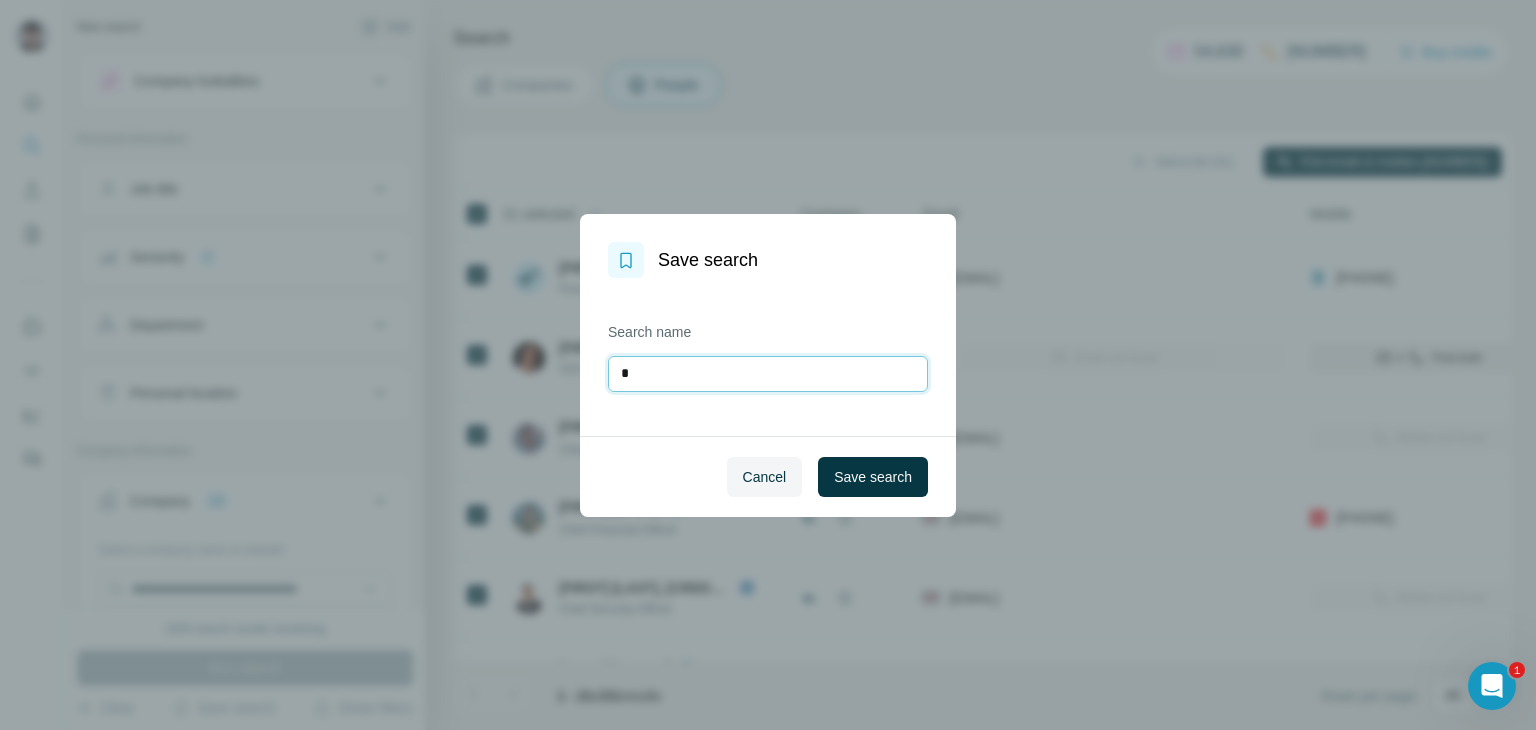 click on "Save search Search name * Cancel Save search" at bounding box center (768, 365) 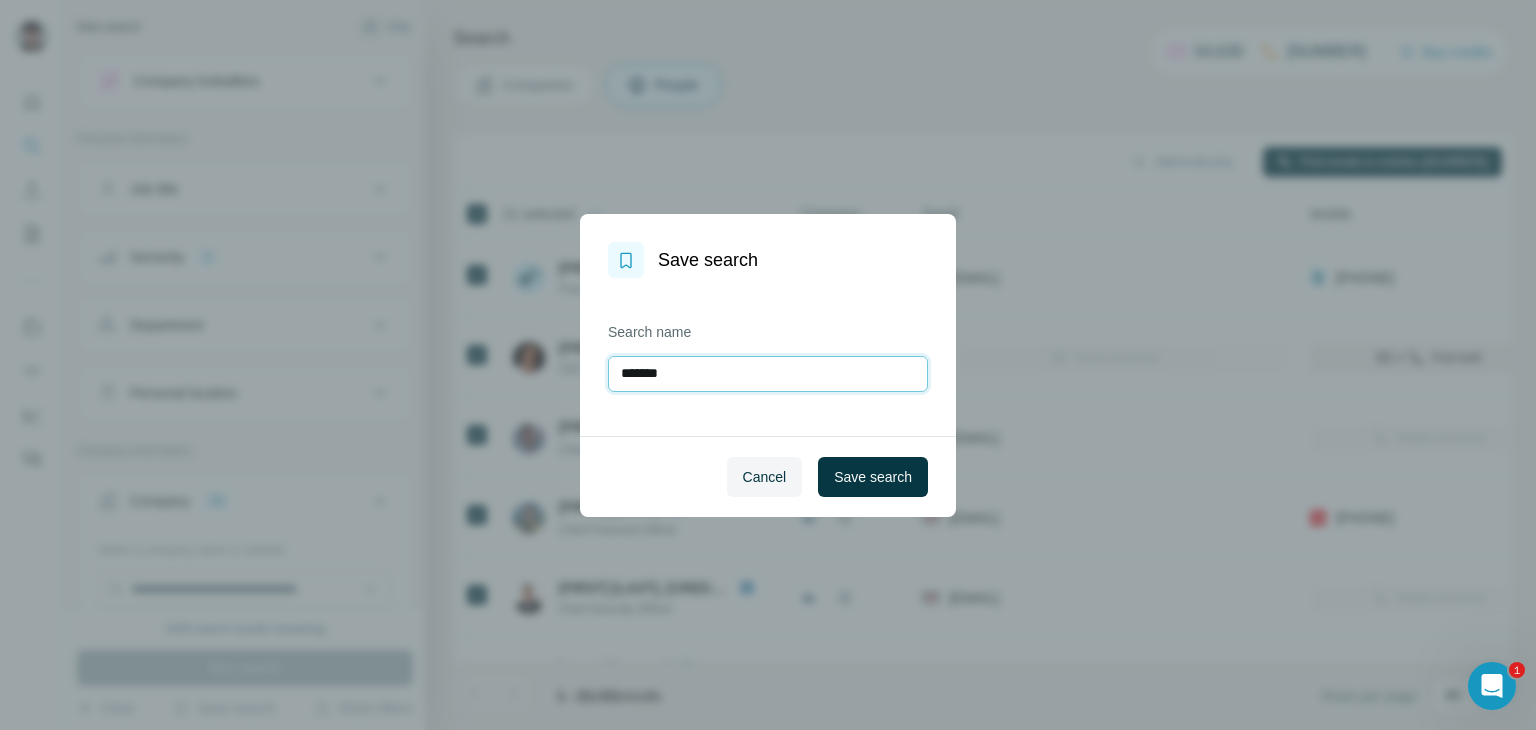 click on "*******" at bounding box center (768, 374) 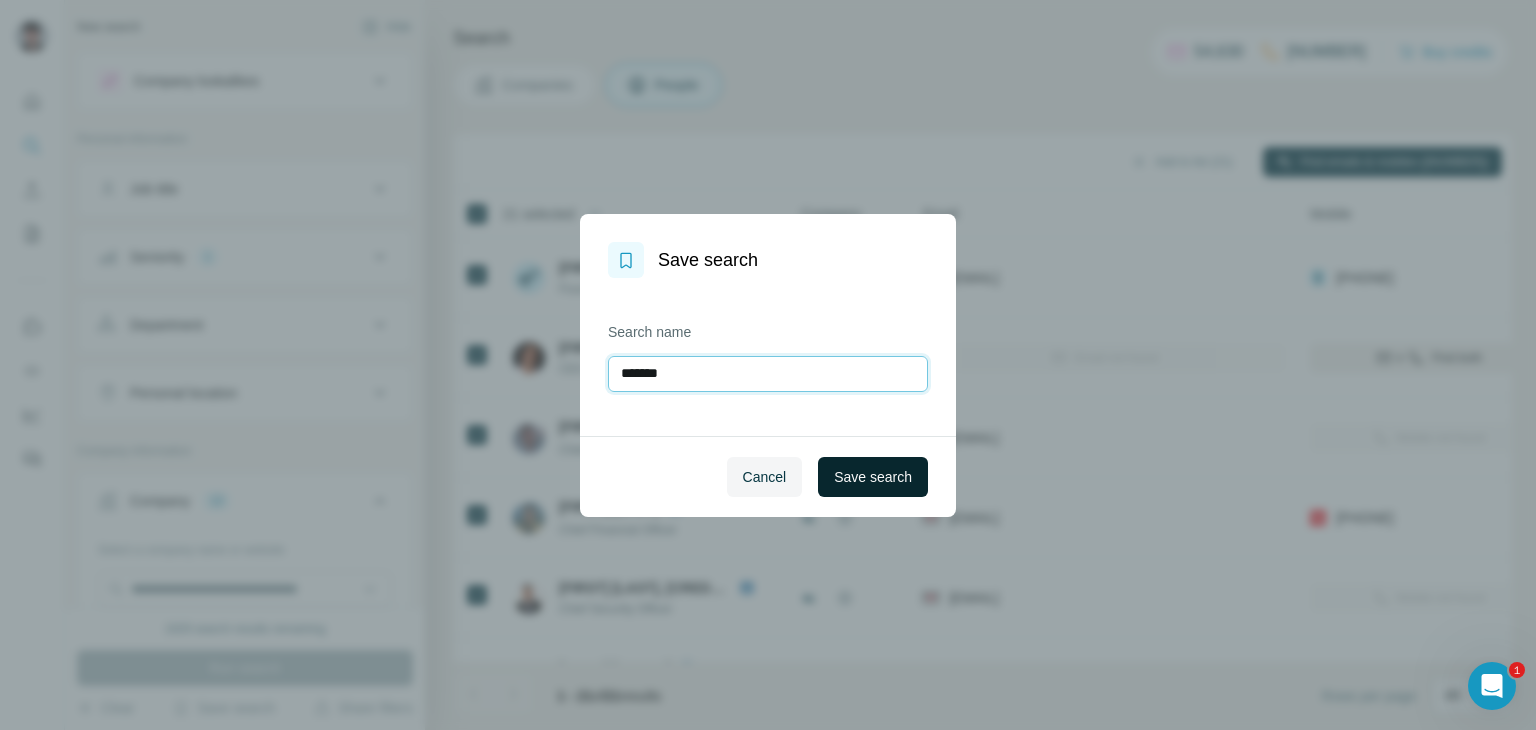 type on "********" 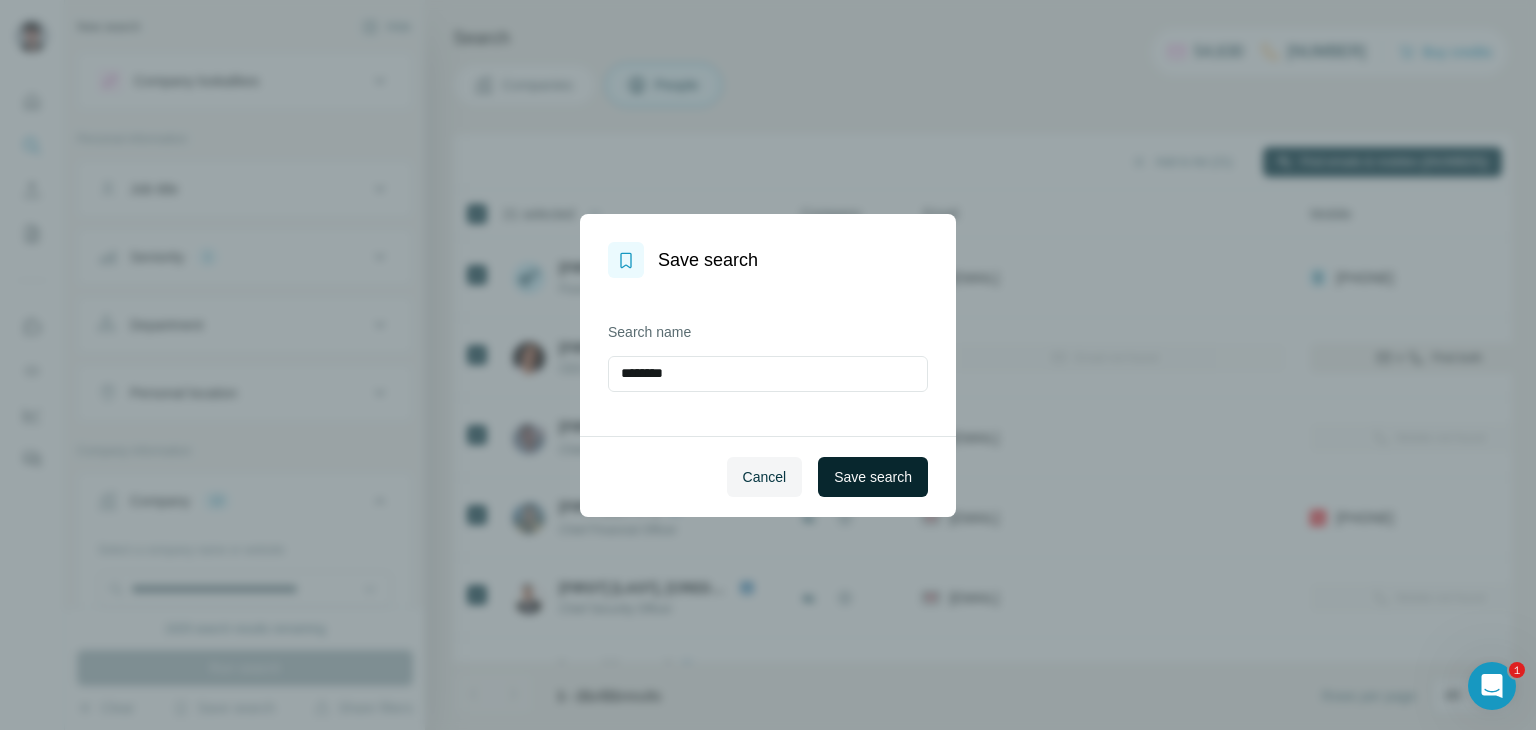 click on "Save search" at bounding box center (873, 477) 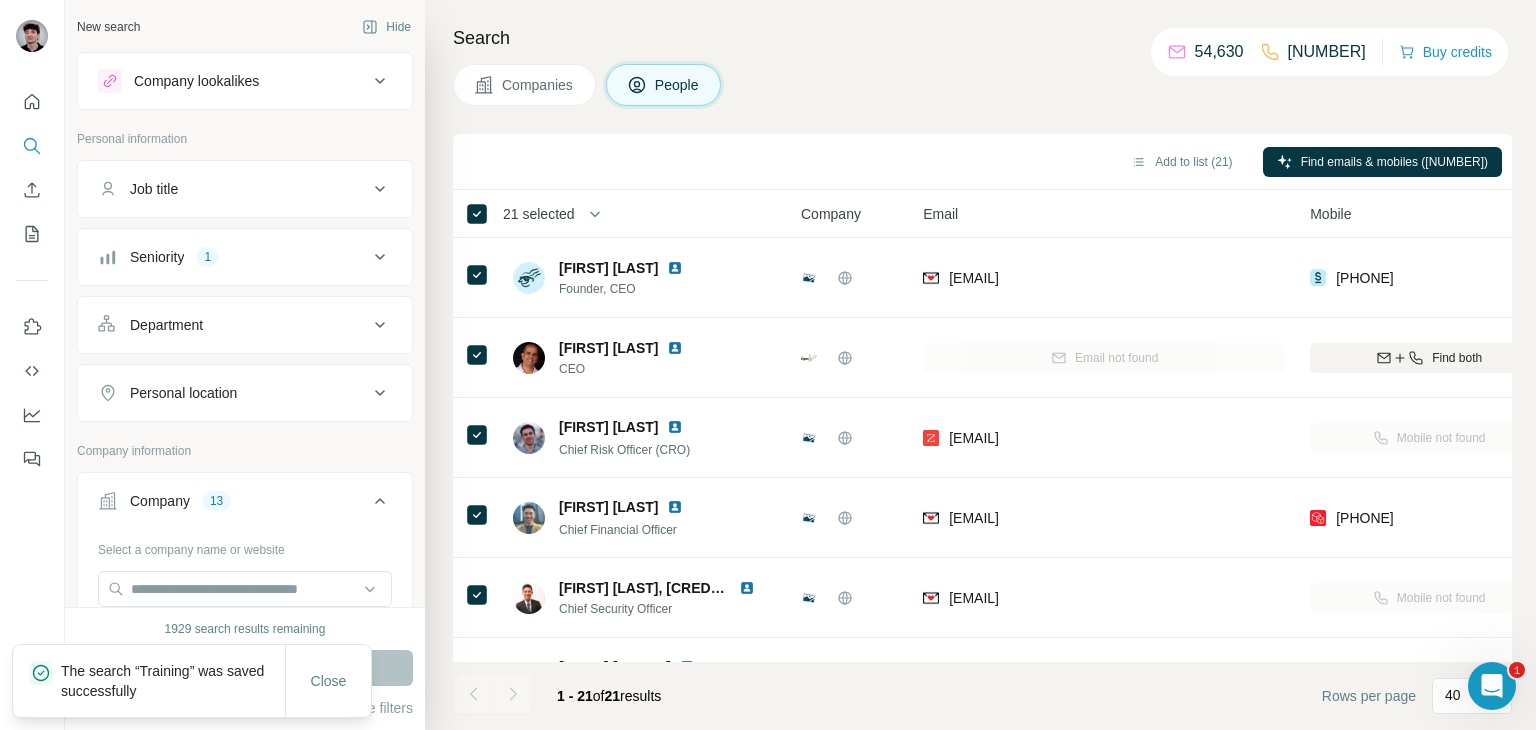 click on "The search “Training” was saved successfully" at bounding box center (173, 681) 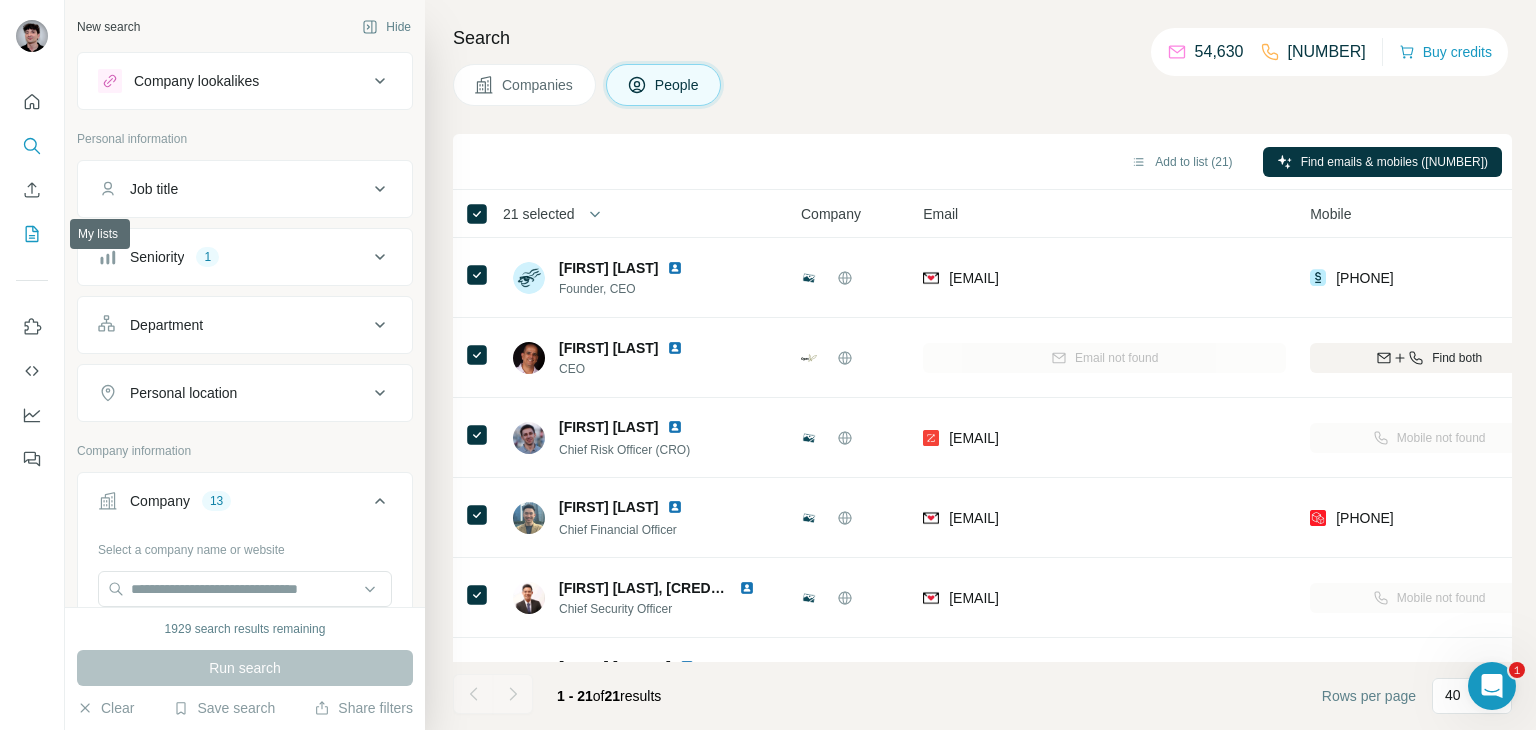 click at bounding box center [32, 234] 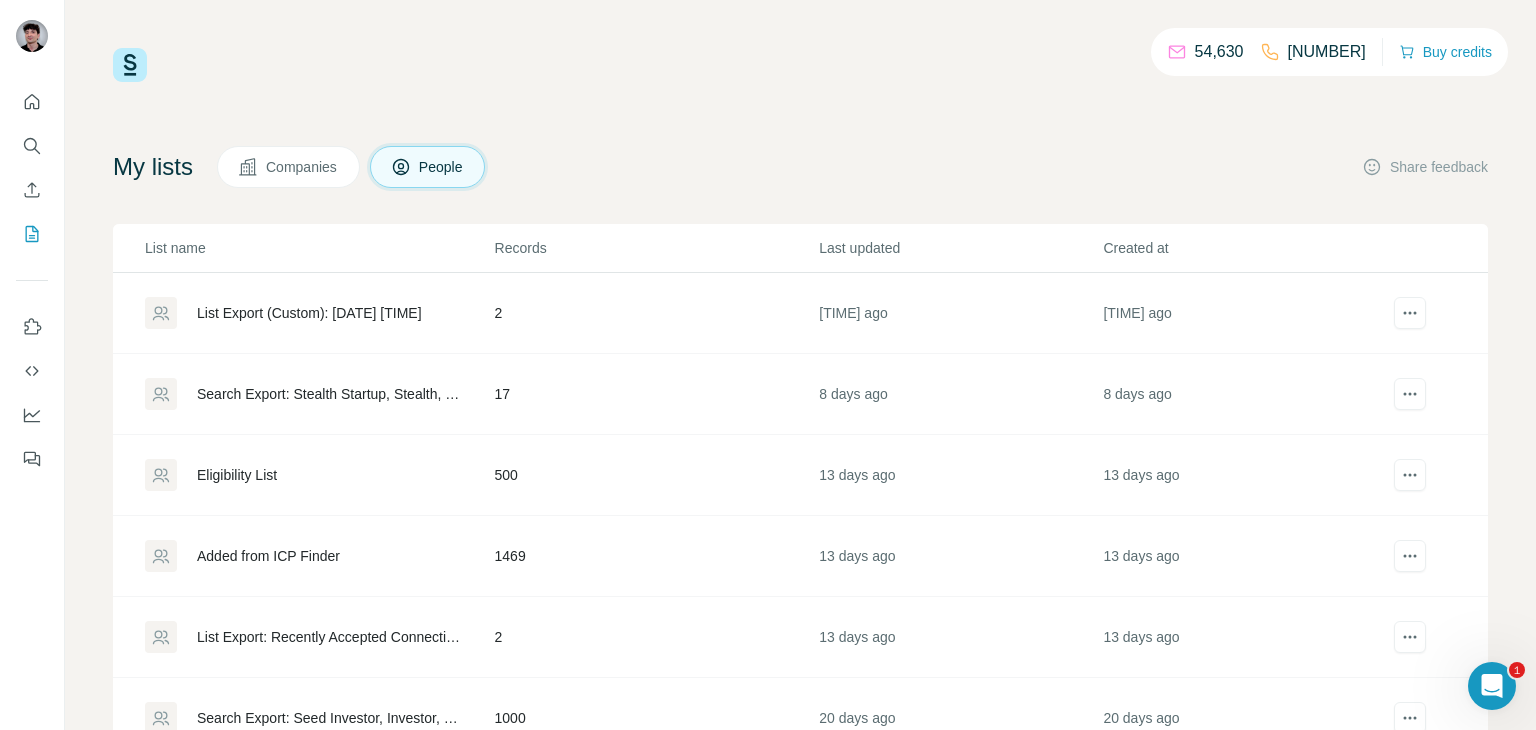 click on "Companies" at bounding box center [288, 167] 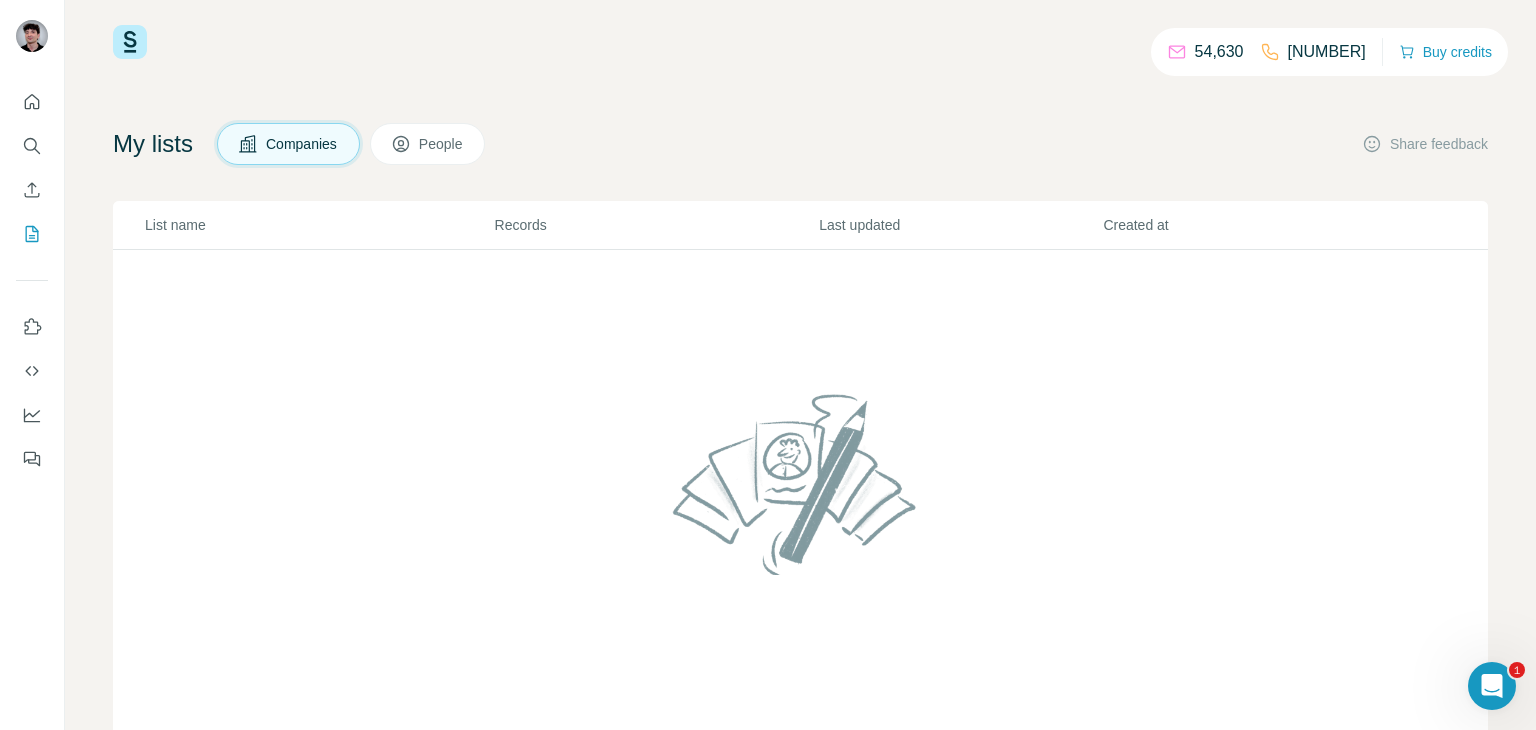 scroll, scrollTop: 0, scrollLeft: 0, axis: both 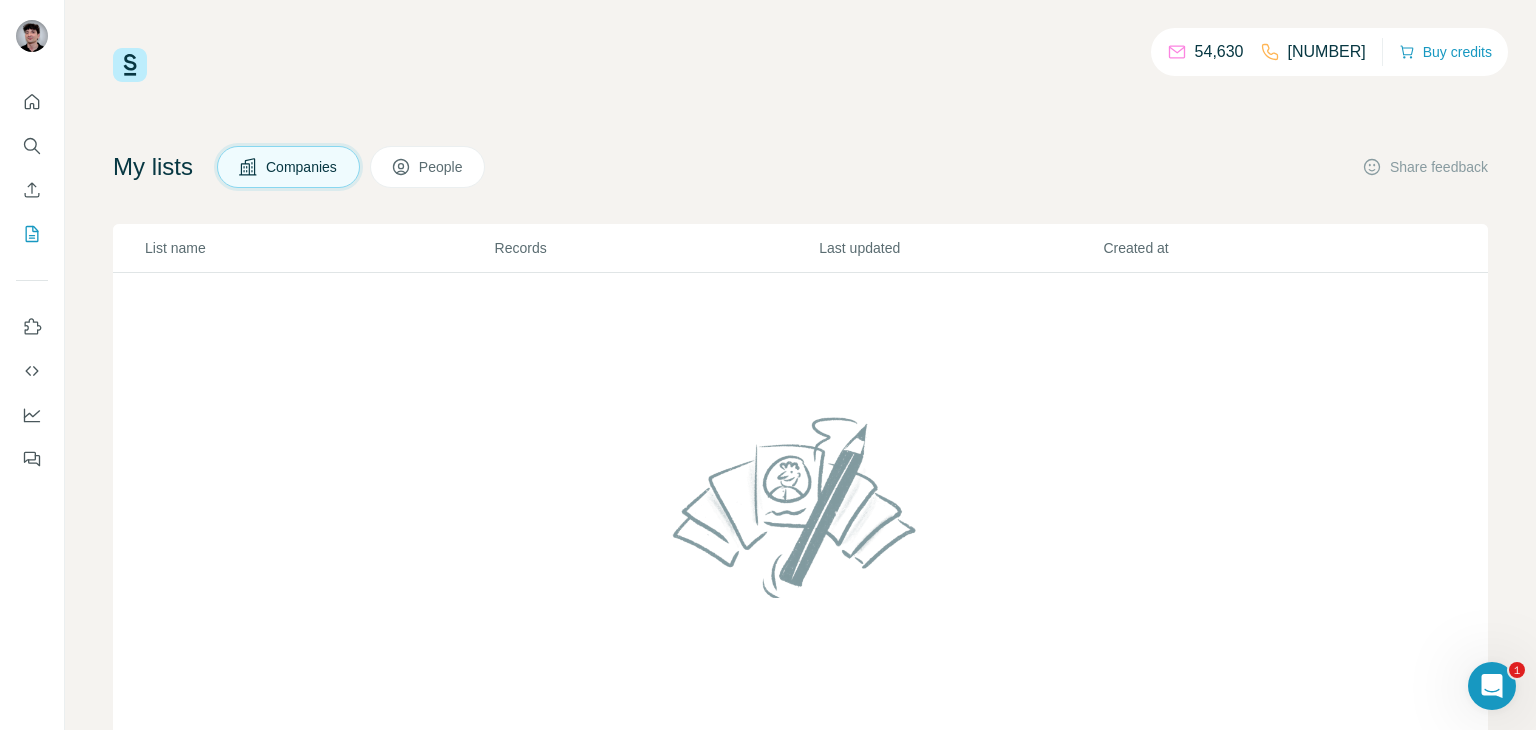 click on "People" at bounding box center (428, 167) 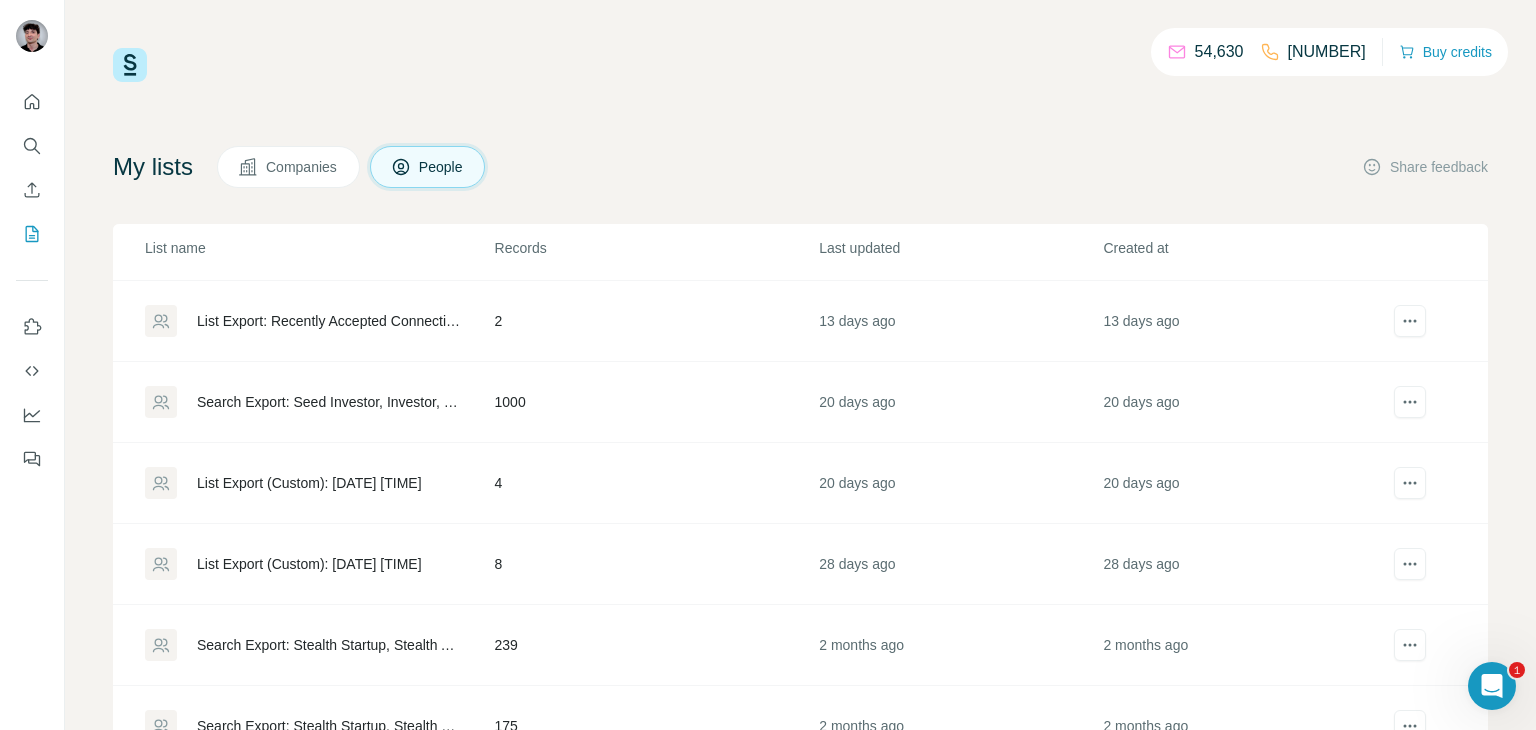 scroll, scrollTop: 0, scrollLeft: 0, axis: both 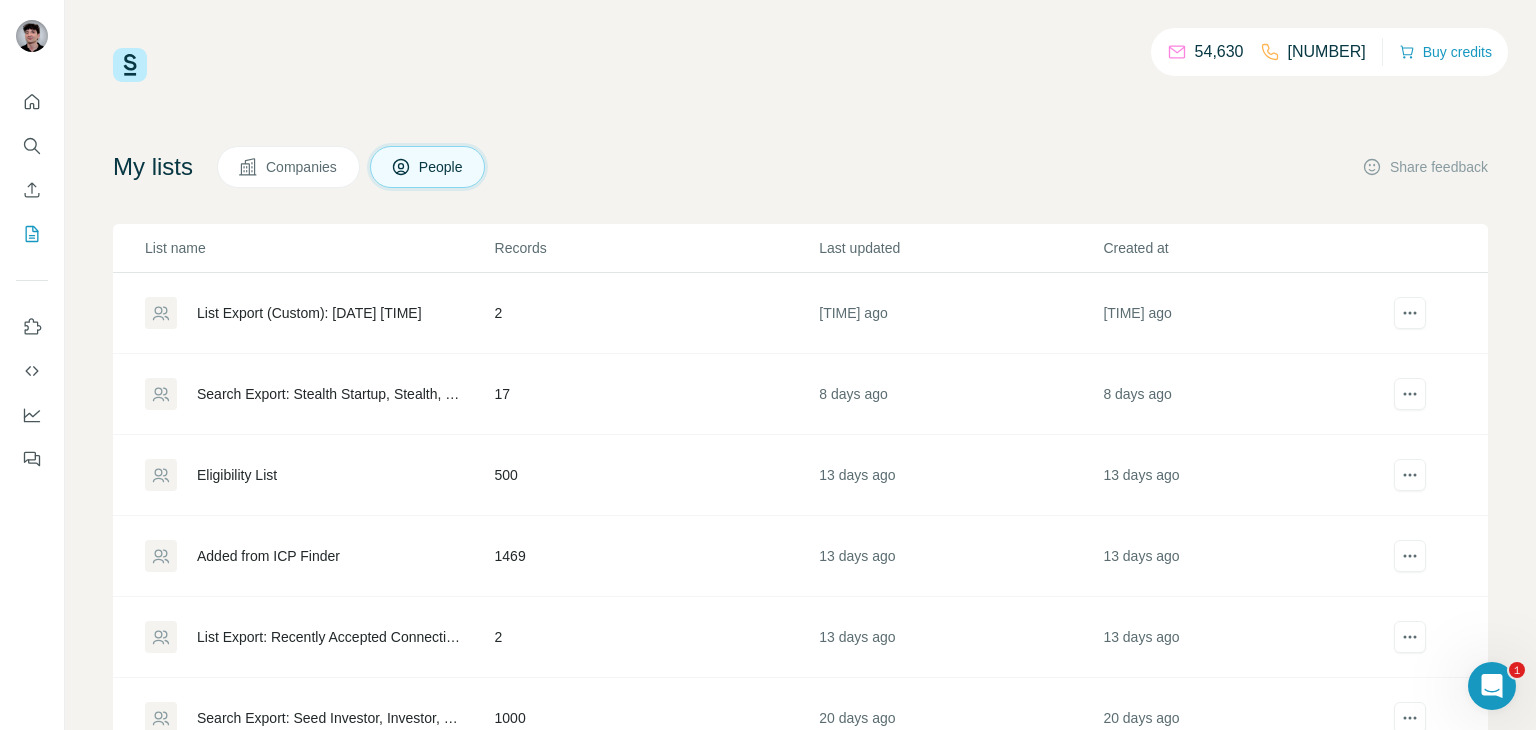 click on "Companies" at bounding box center (302, 167) 